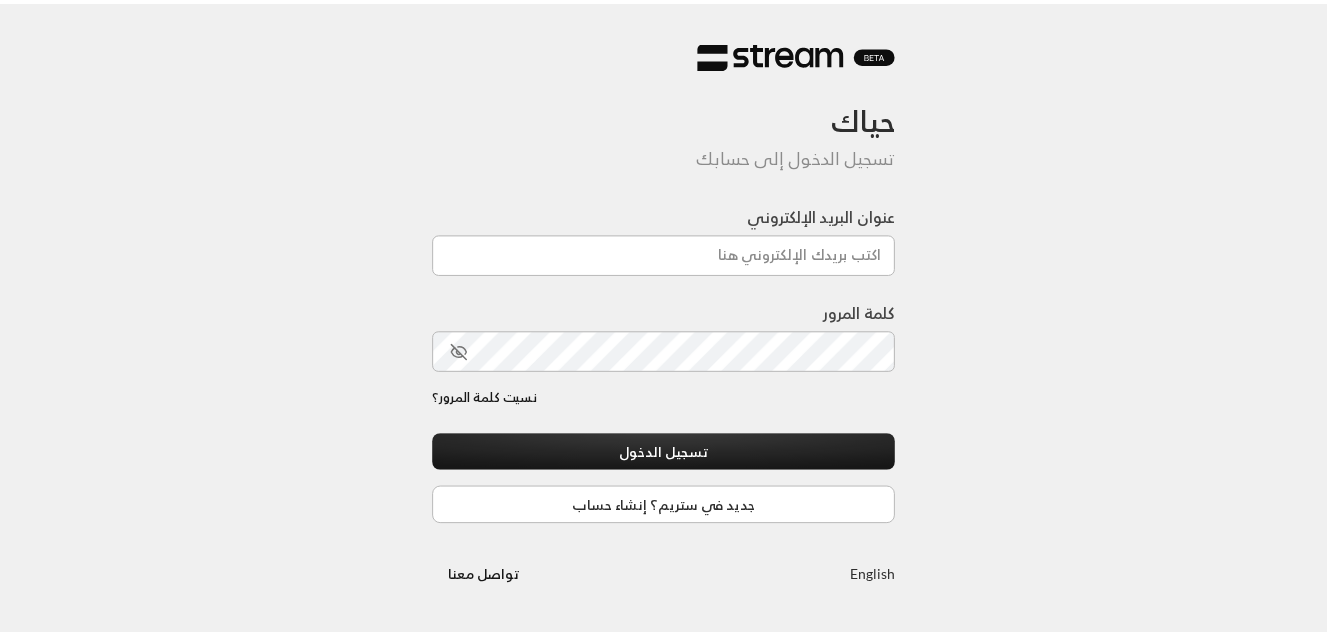 scroll, scrollTop: 0, scrollLeft: 0, axis: both 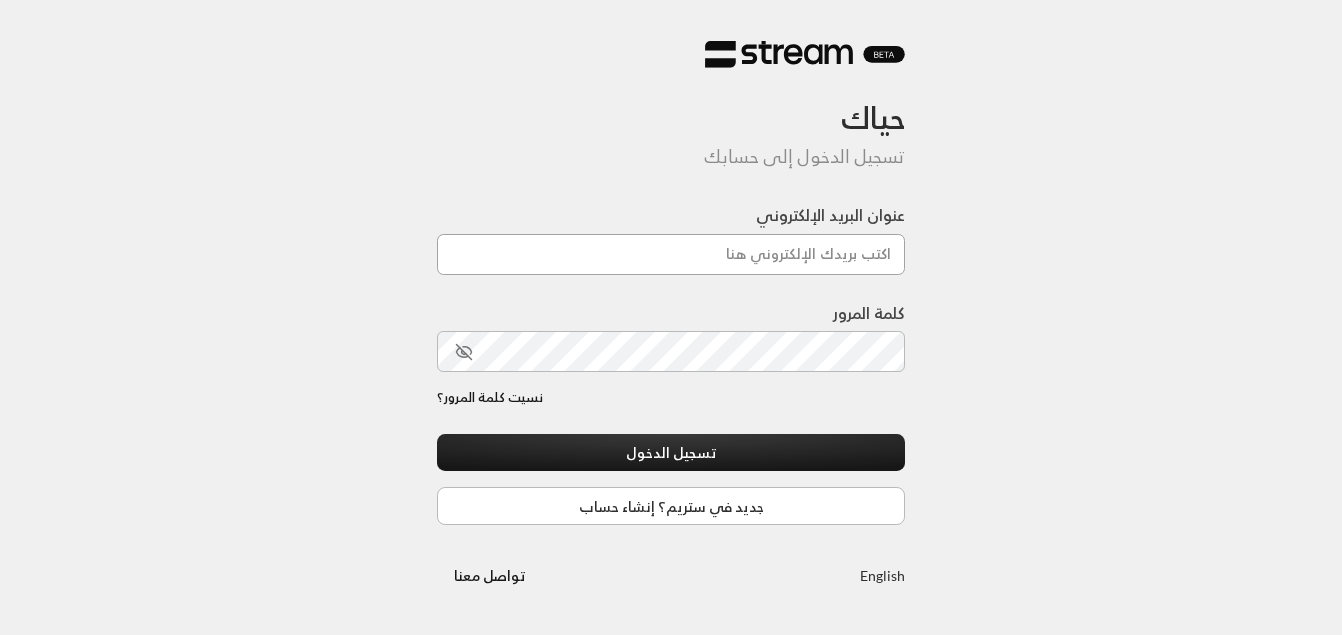 click on "عنوان البريد الإلكتروني" at bounding box center (671, 254) 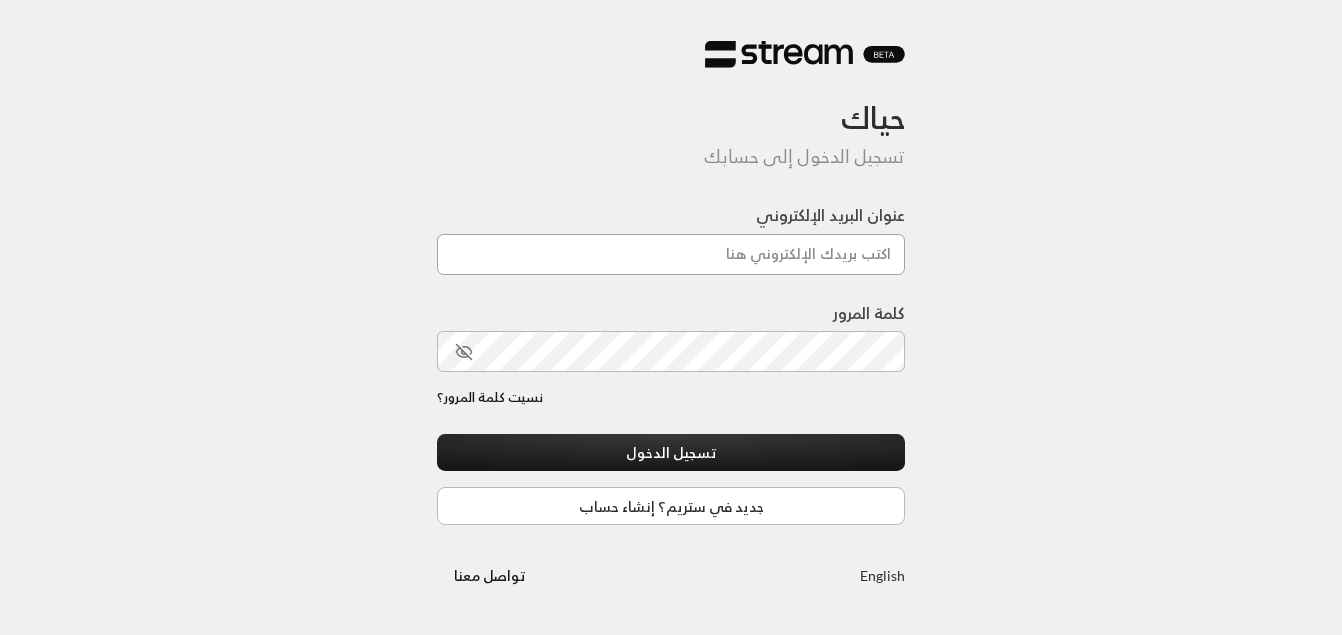 type on "[EMAIL_ADDRESS][DOMAIN_NAME]" 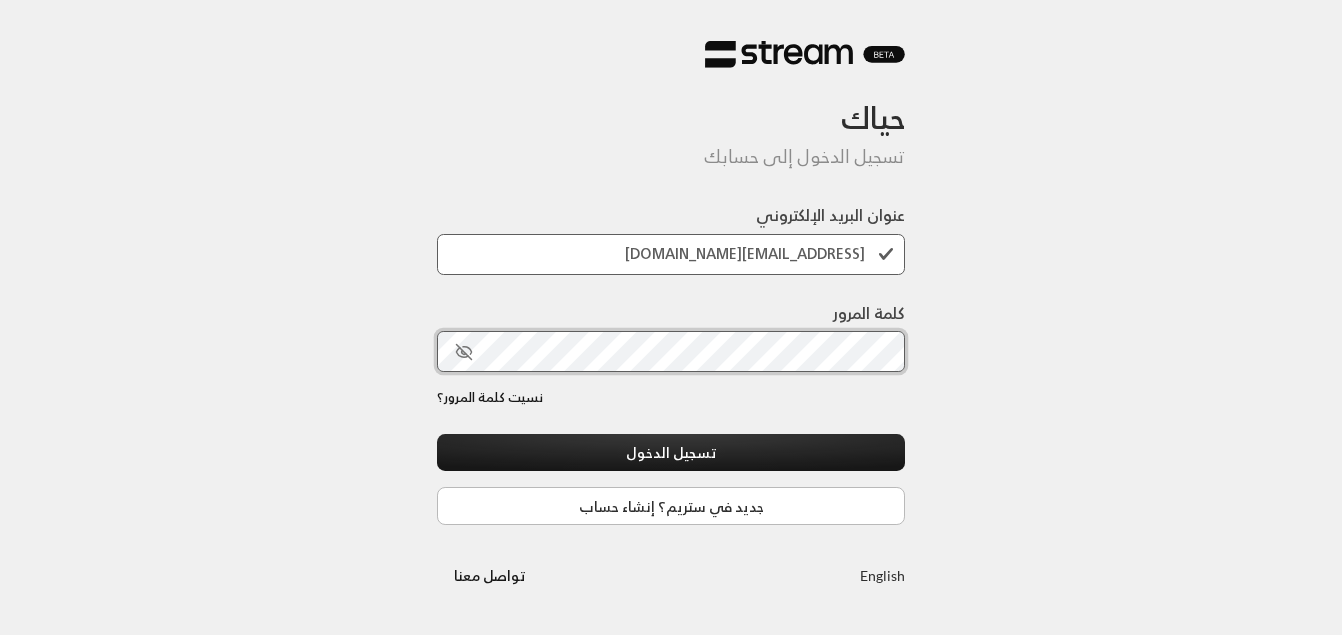 click at bounding box center [671, 351] 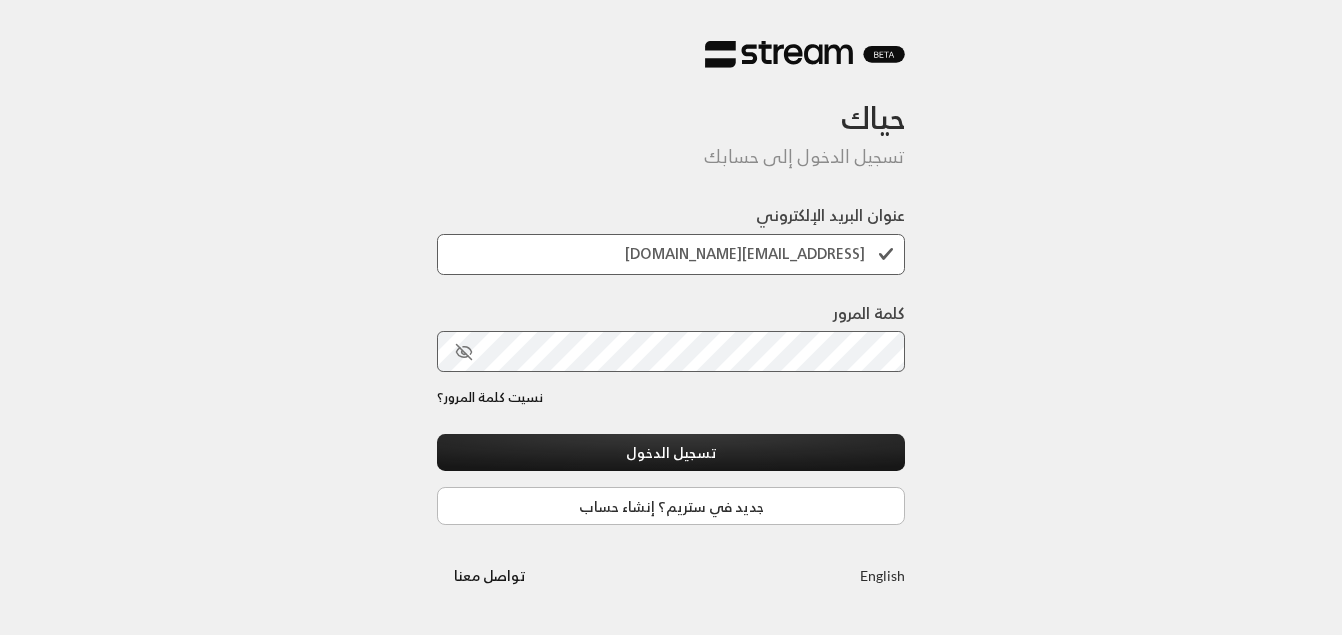 click 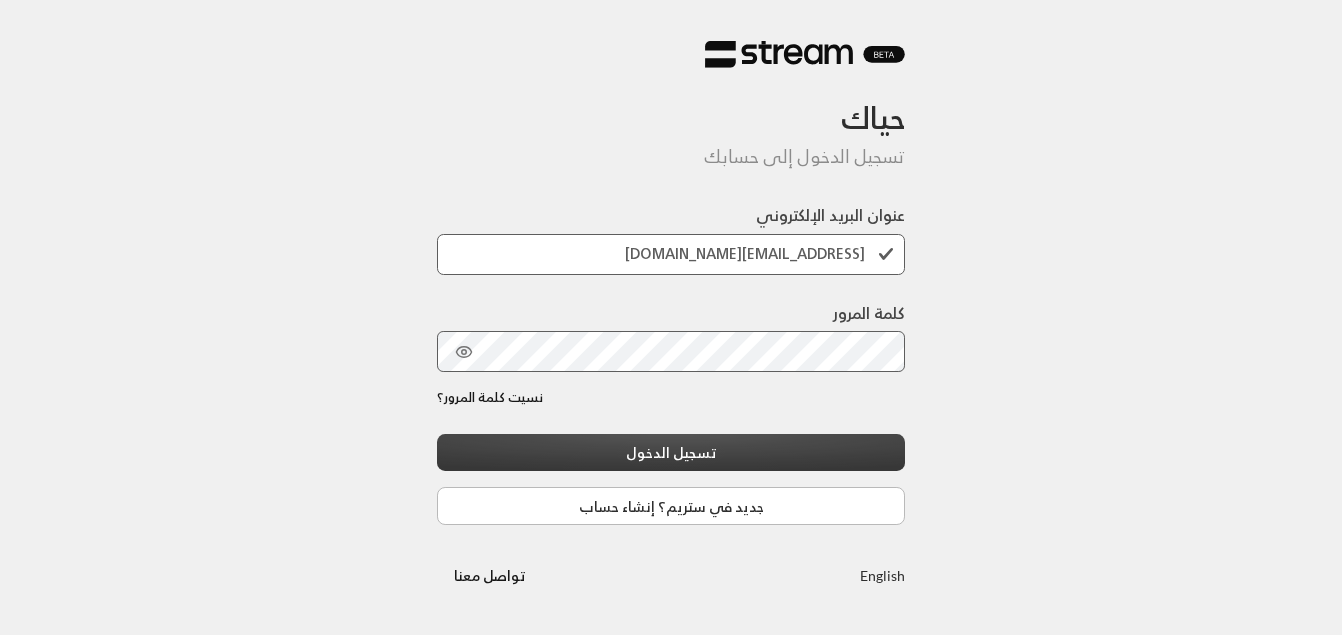 type 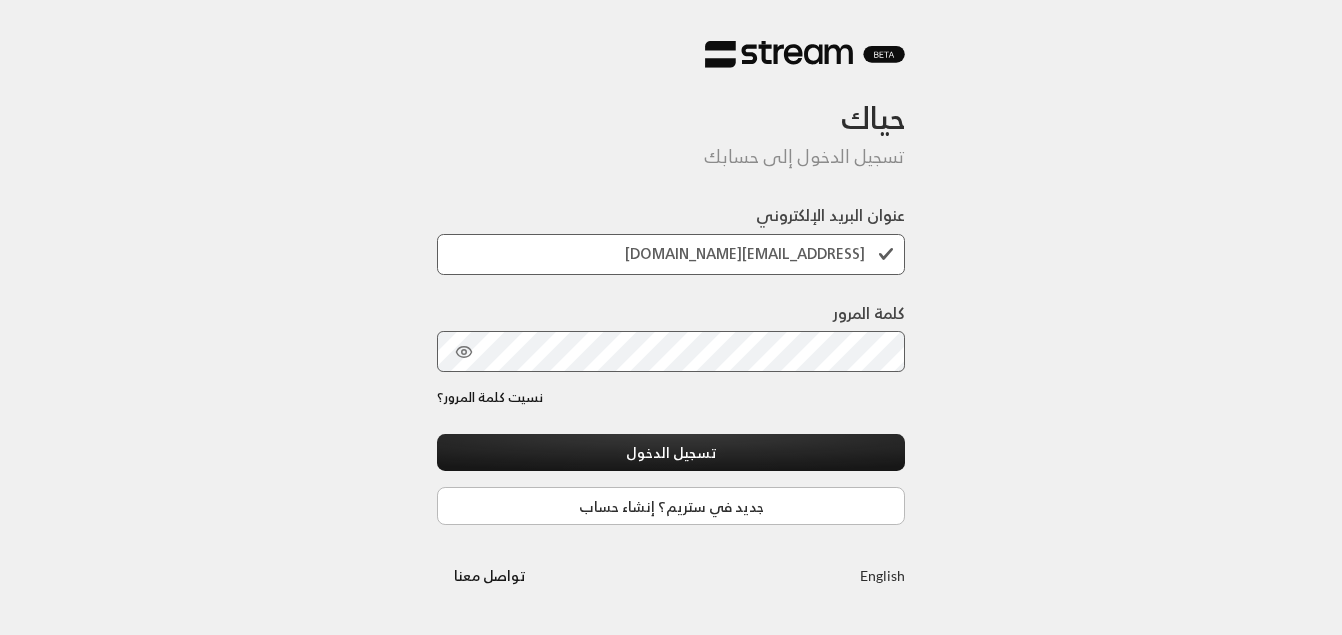 click on "حياك تسجيل الدخول إلى حسابك عنوان البريد الإلكتروني [EMAIL_ADDRESS][DOMAIN_NAME] كلمة المرور نسيت كلمة المرور؟ تسجيل الدخول جديد في ستريم؟ إنشاء حساب English     تواصل معنا" at bounding box center (671, 317) 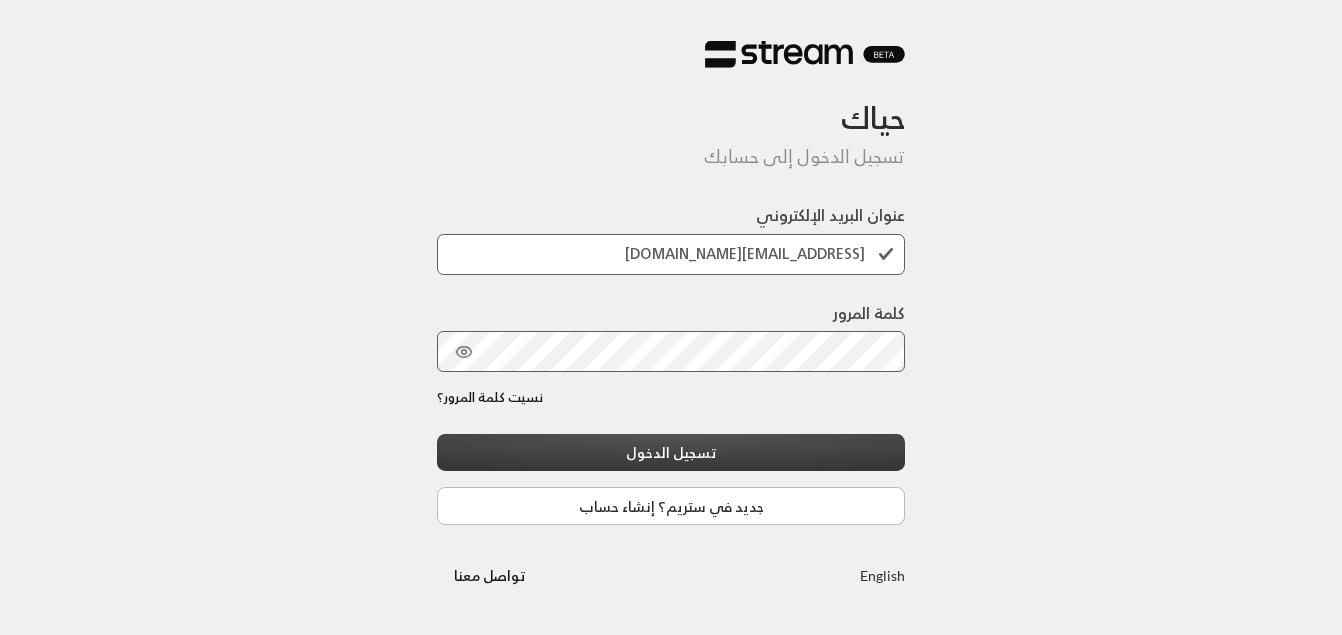 click on "تسجيل الدخول" at bounding box center [671, 452] 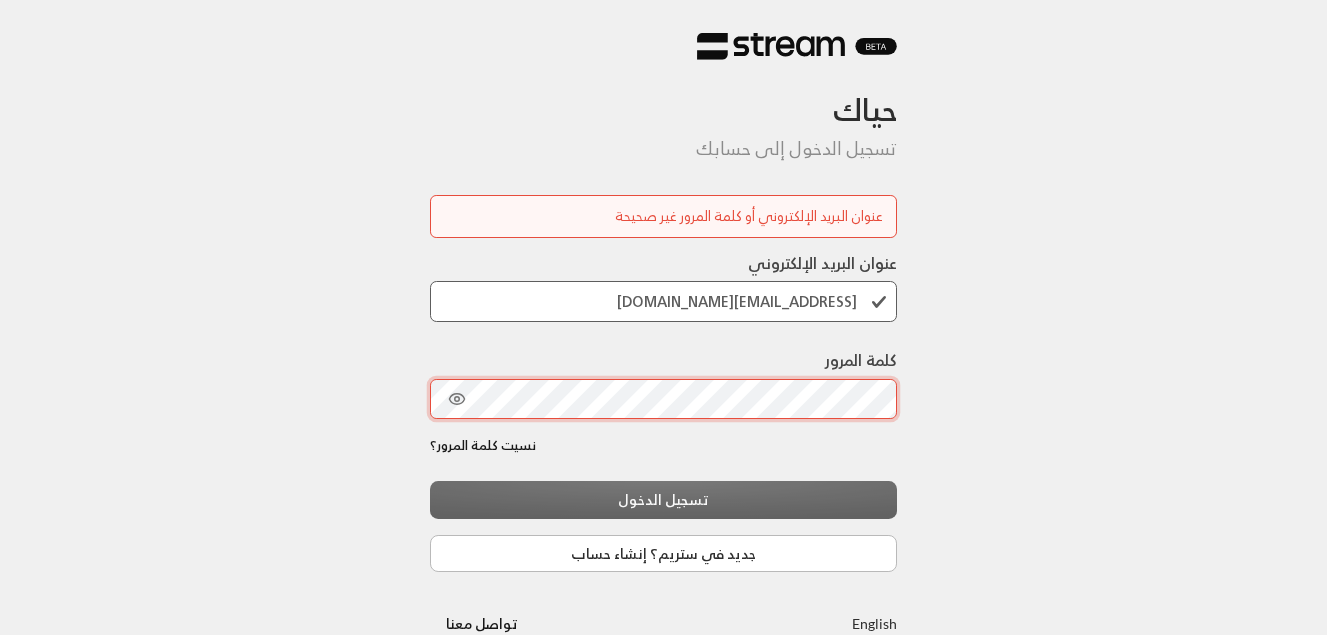 scroll, scrollTop: 2, scrollLeft: 0, axis: vertical 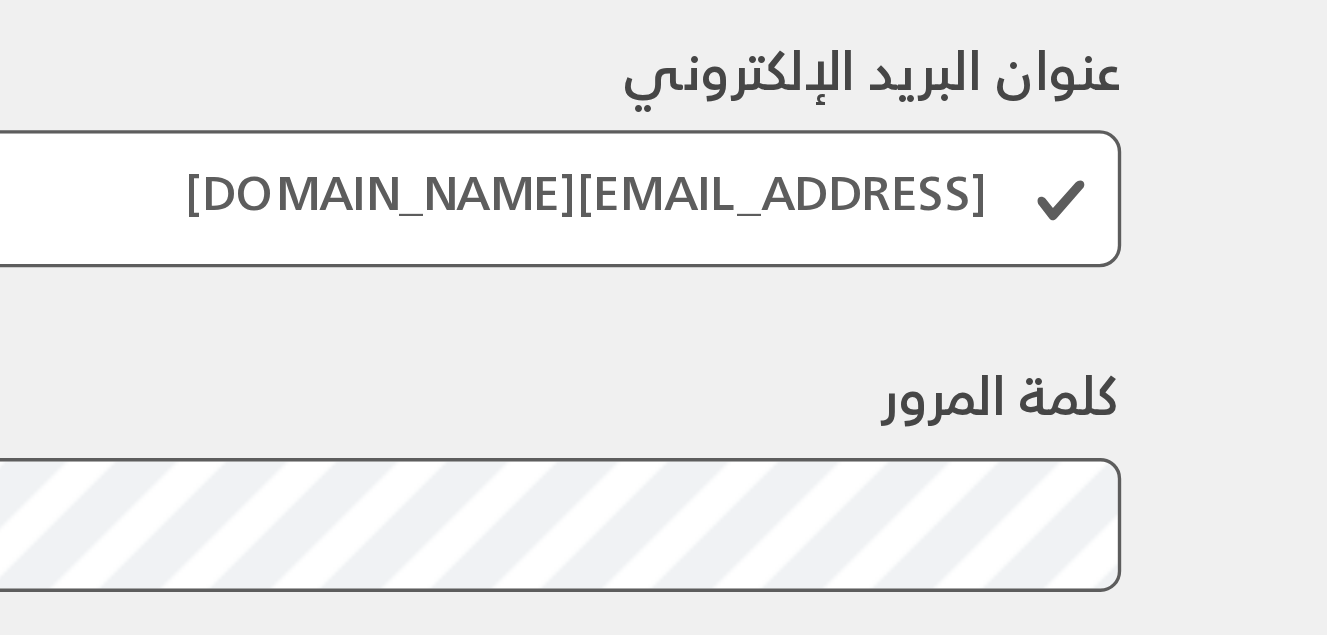 drag, startPoint x: 820, startPoint y: 351, endPoint x: 807, endPoint y: 346, distance: 13.928389 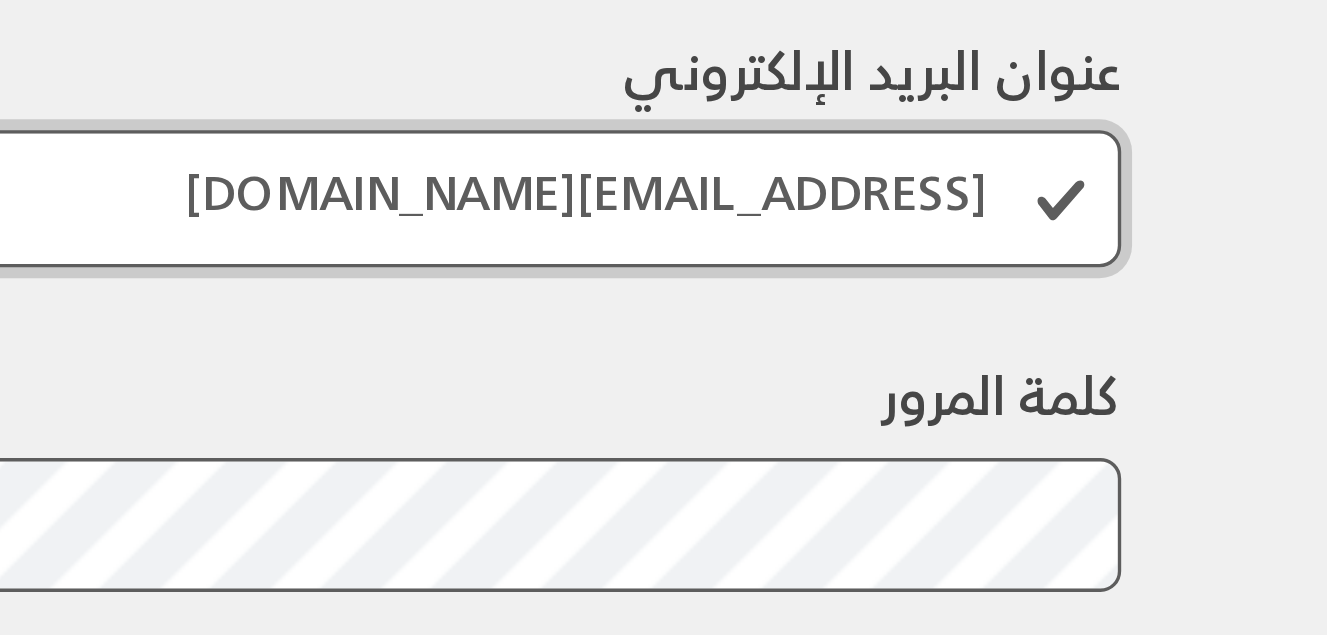 drag, startPoint x: 807, startPoint y: 346, endPoint x: 842, endPoint y: 301, distance: 57.00877 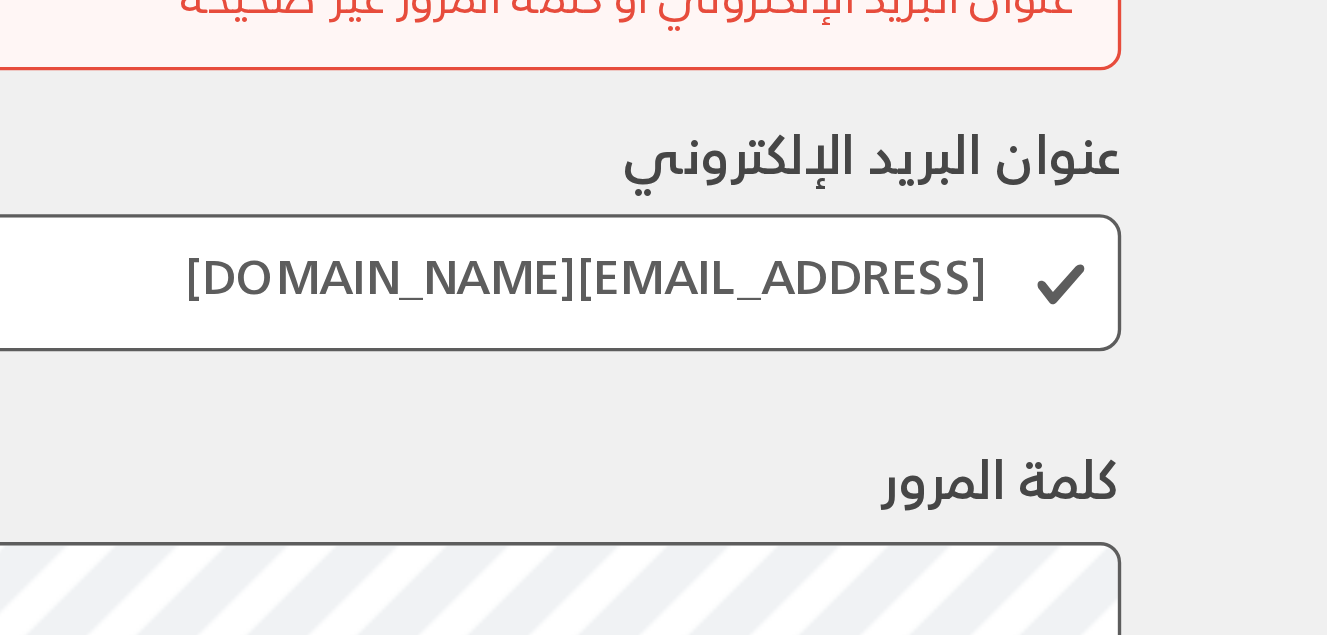 scroll, scrollTop: 0, scrollLeft: 0, axis: both 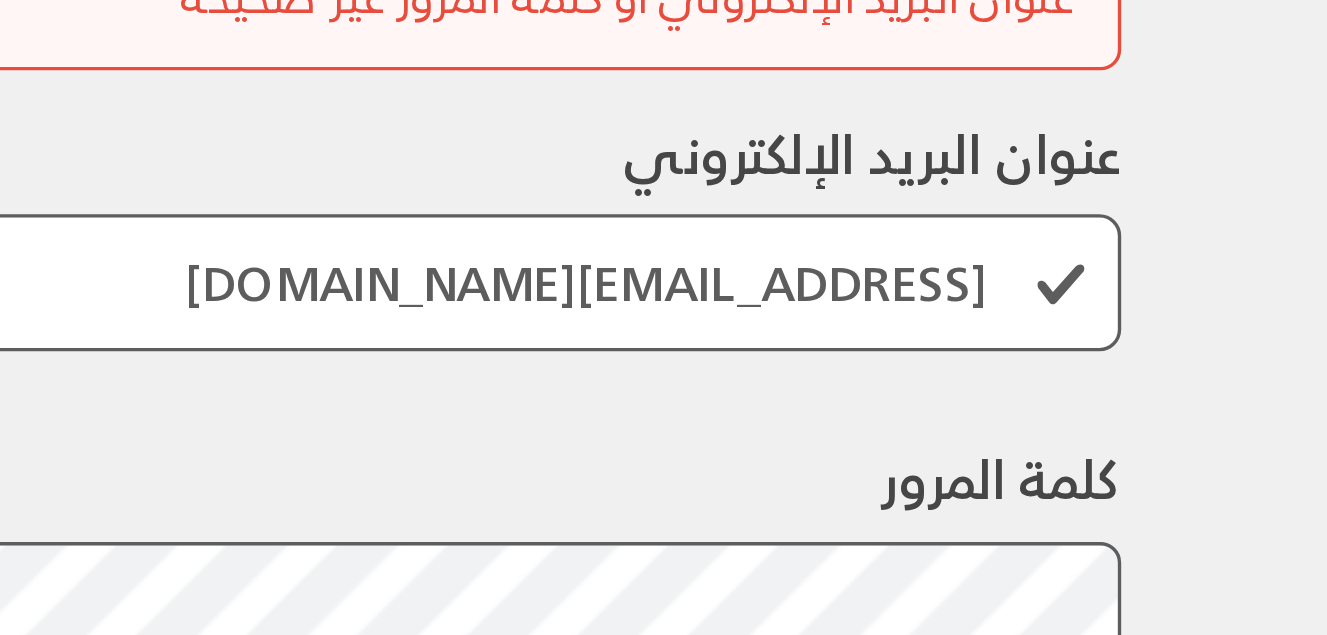 click on "كلمة المرور" at bounding box center (861, 360) 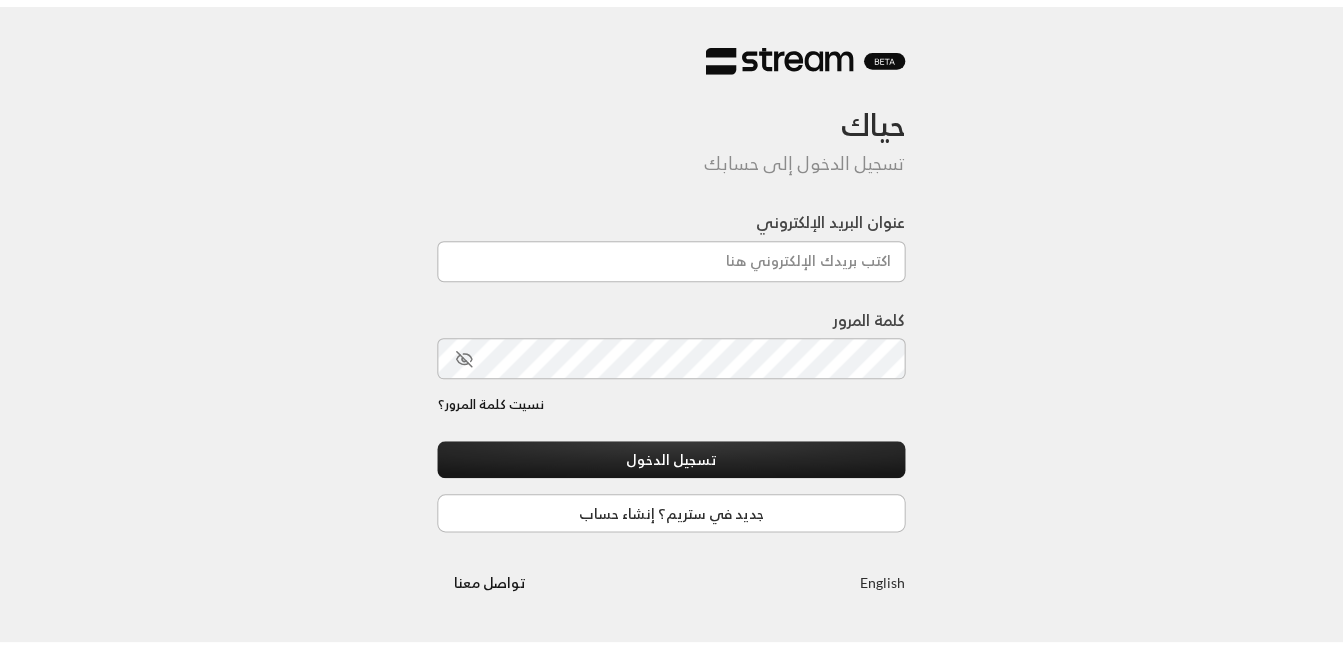 scroll, scrollTop: 0, scrollLeft: 0, axis: both 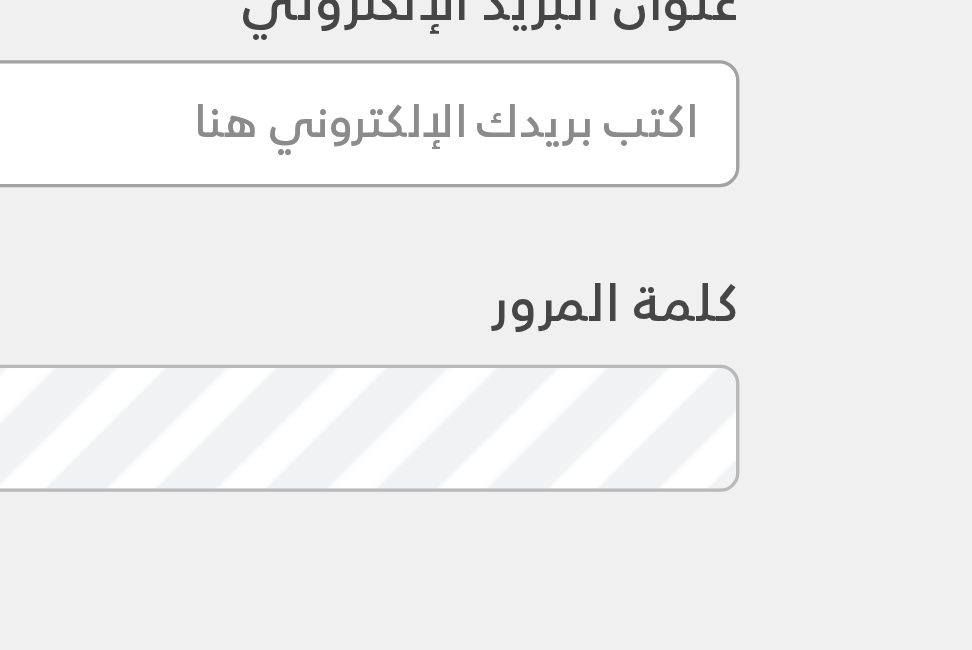 click on "عنوان البريد الإلكتروني" at bounding box center [486, 266] 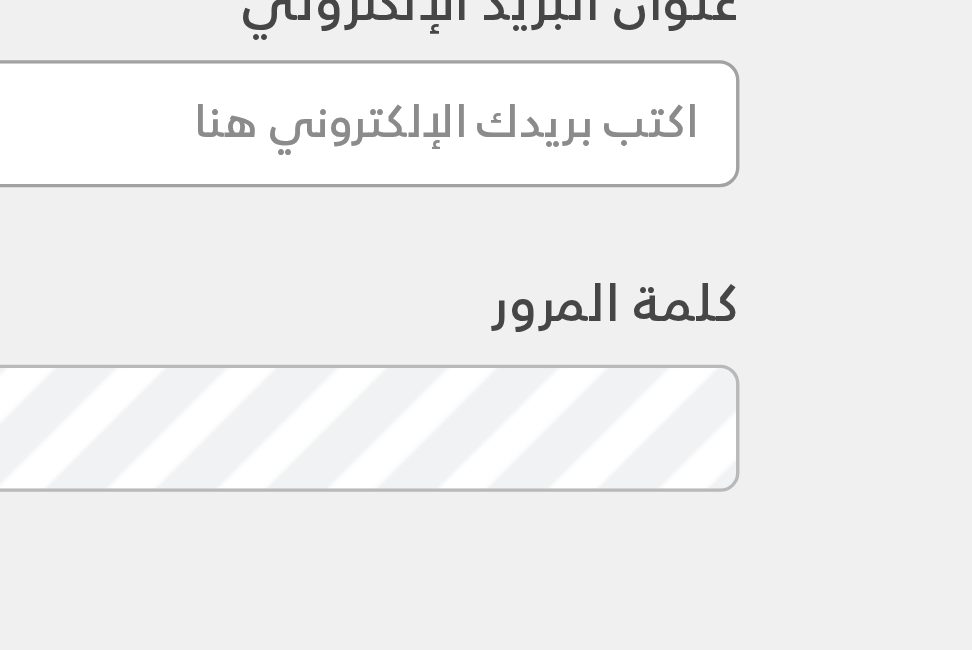 type on "[EMAIL_ADDRESS][DOMAIN_NAME]" 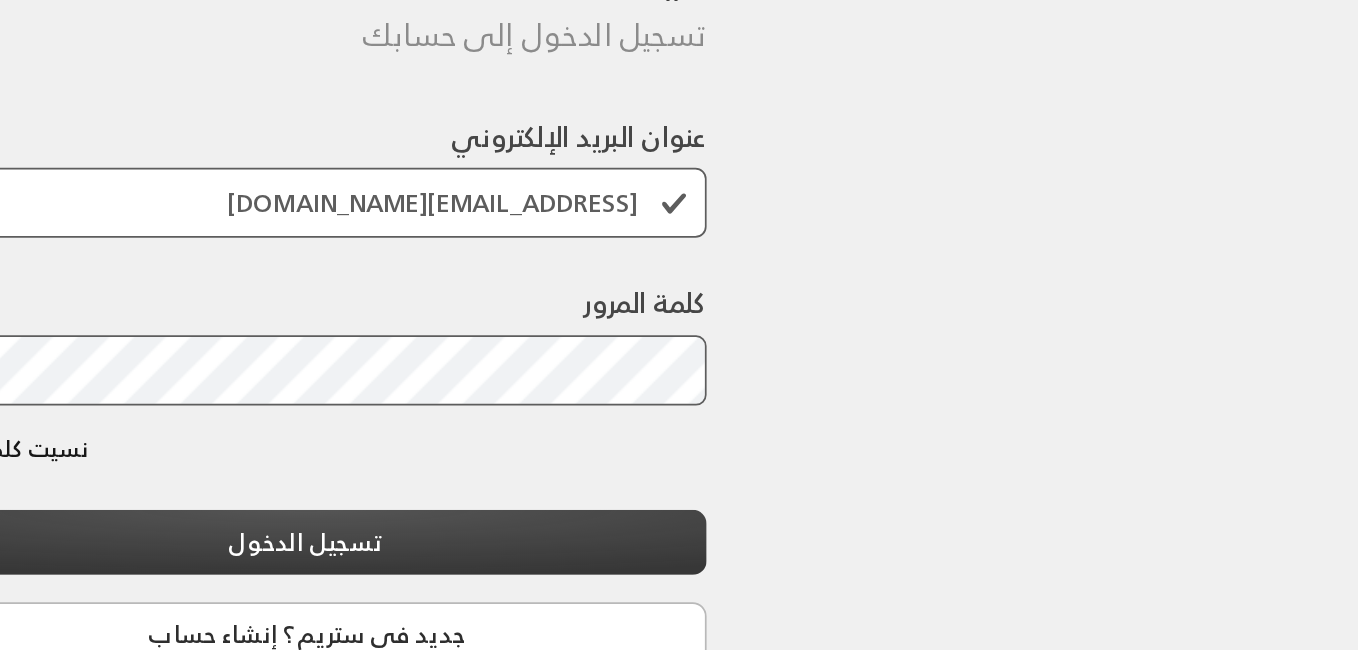 click on "تسجيل الدخول" at bounding box center (679, 459) 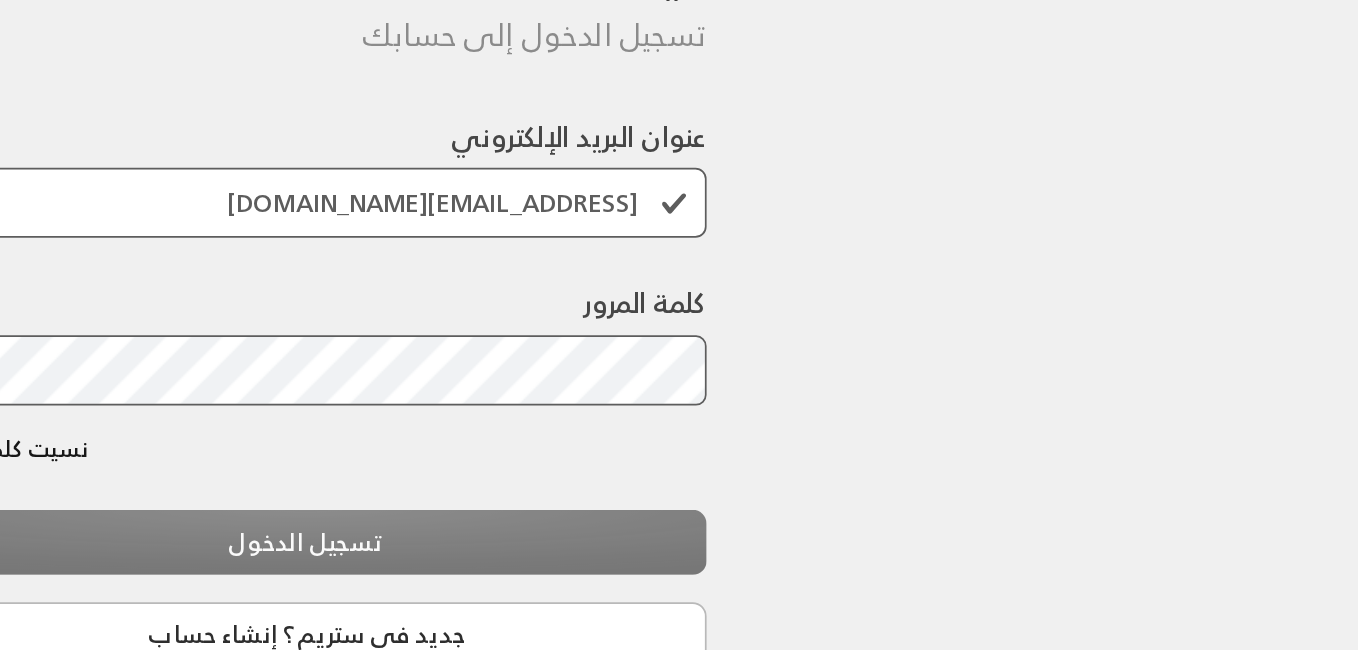 click on "تسجيل الدخول جديد في ستريم؟ إنشاء حساب" at bounding box center (679, 486) 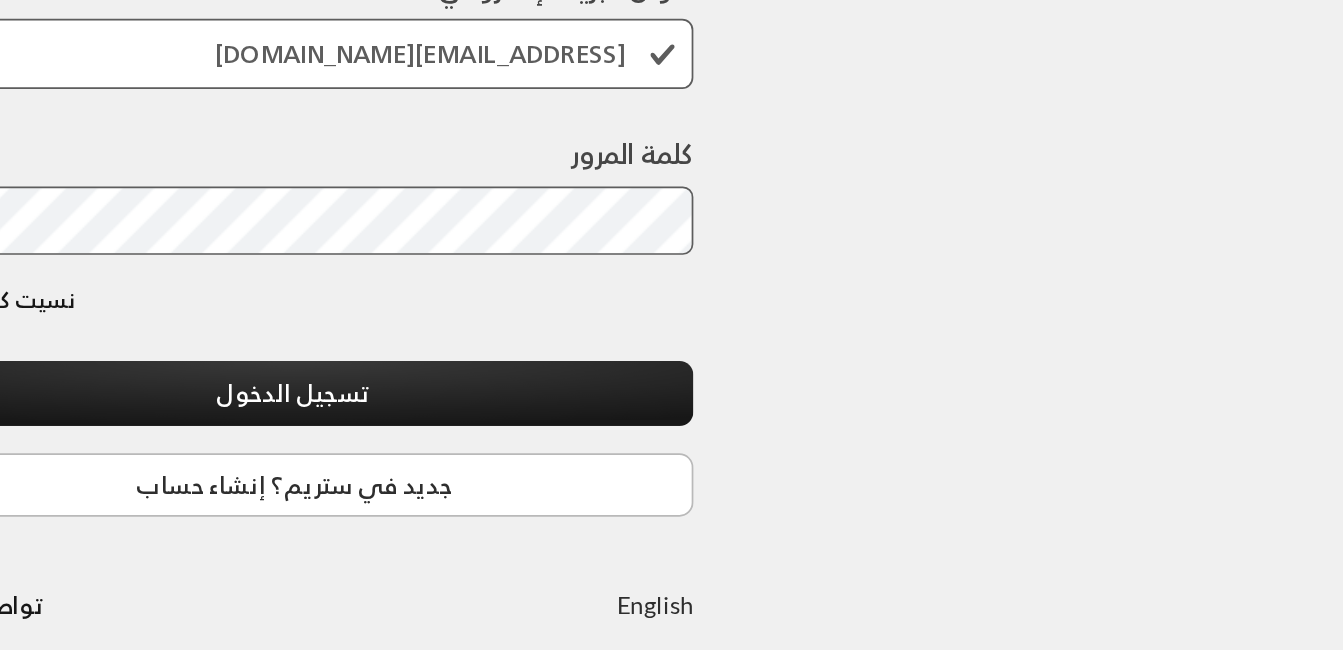 scroll, scrollTop: 24, scrollLeft: 0, axis: vertical 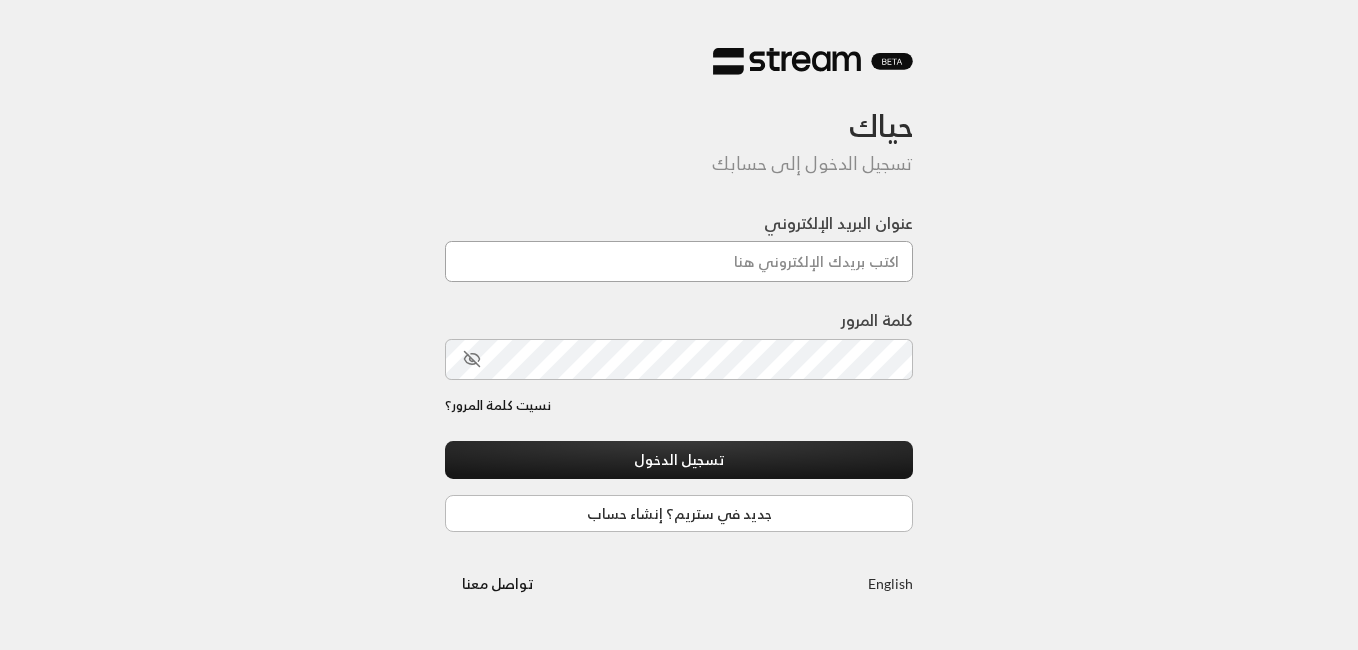 drag, startPoint x: 0, startPoint y: 0, endPoint x: 714, endPoint y: 253, distance: 757.49915 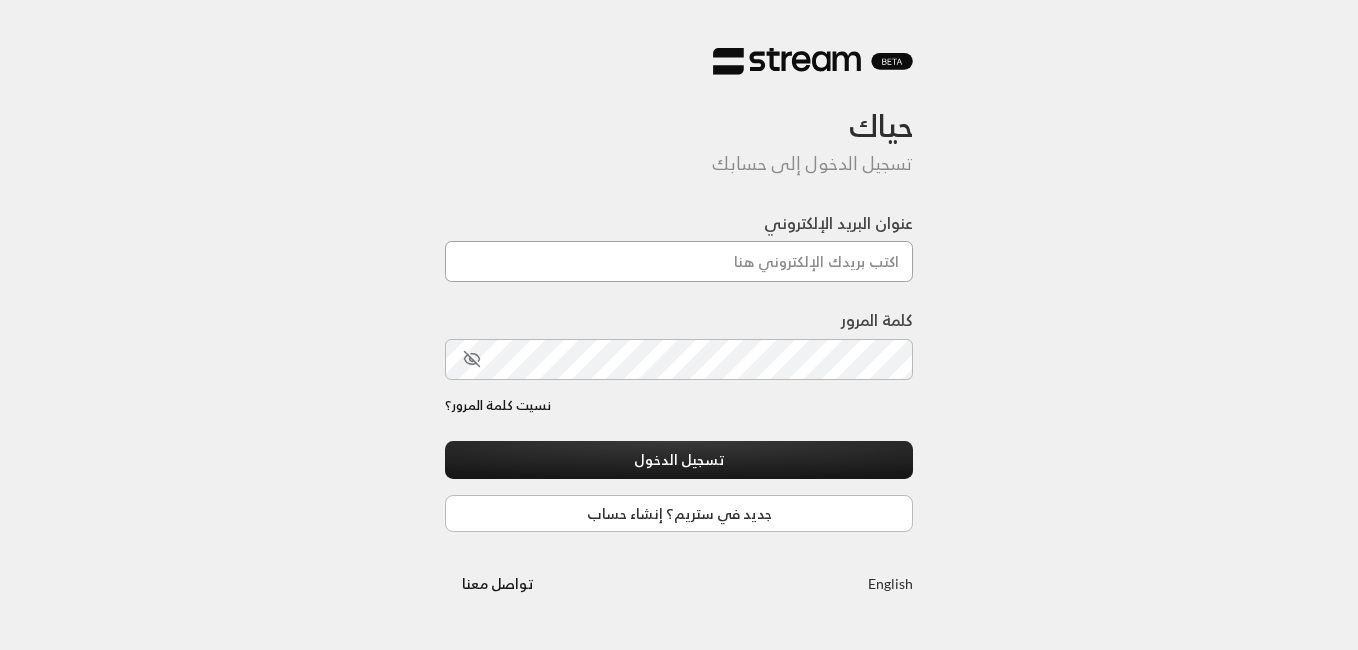 type on "[EMAIL_ADDRESS][DOMAIN_NAME]" 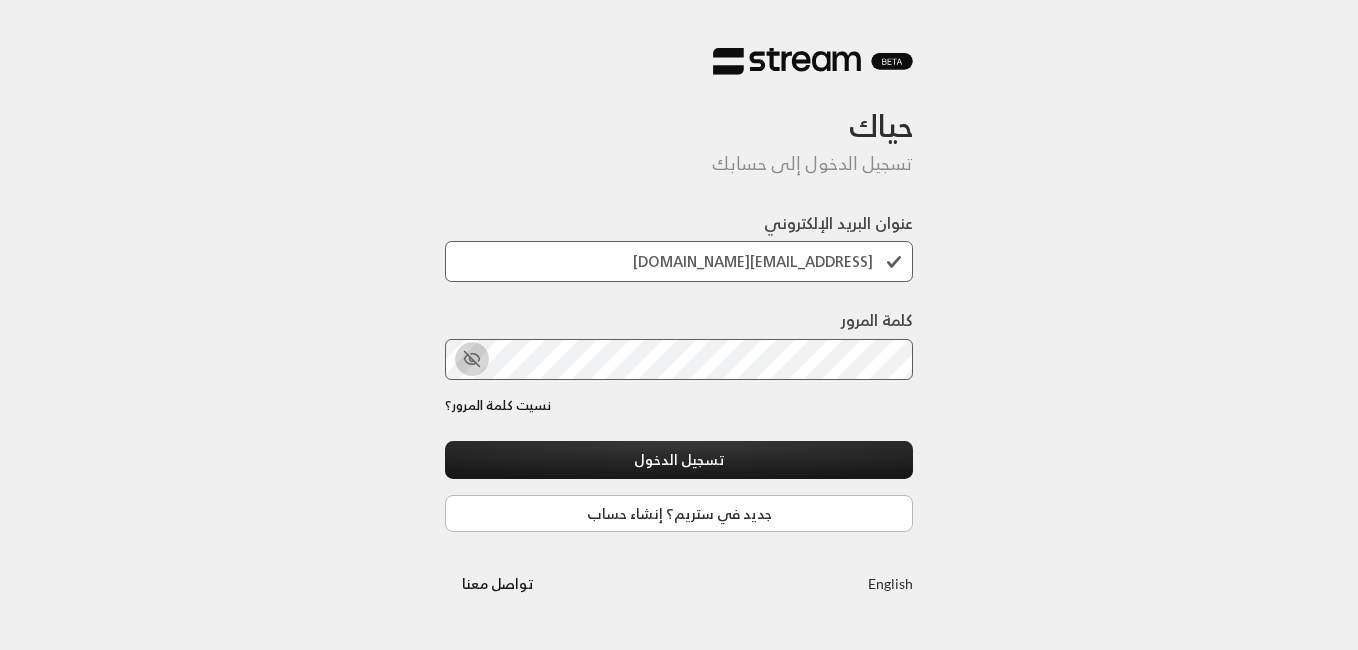 click 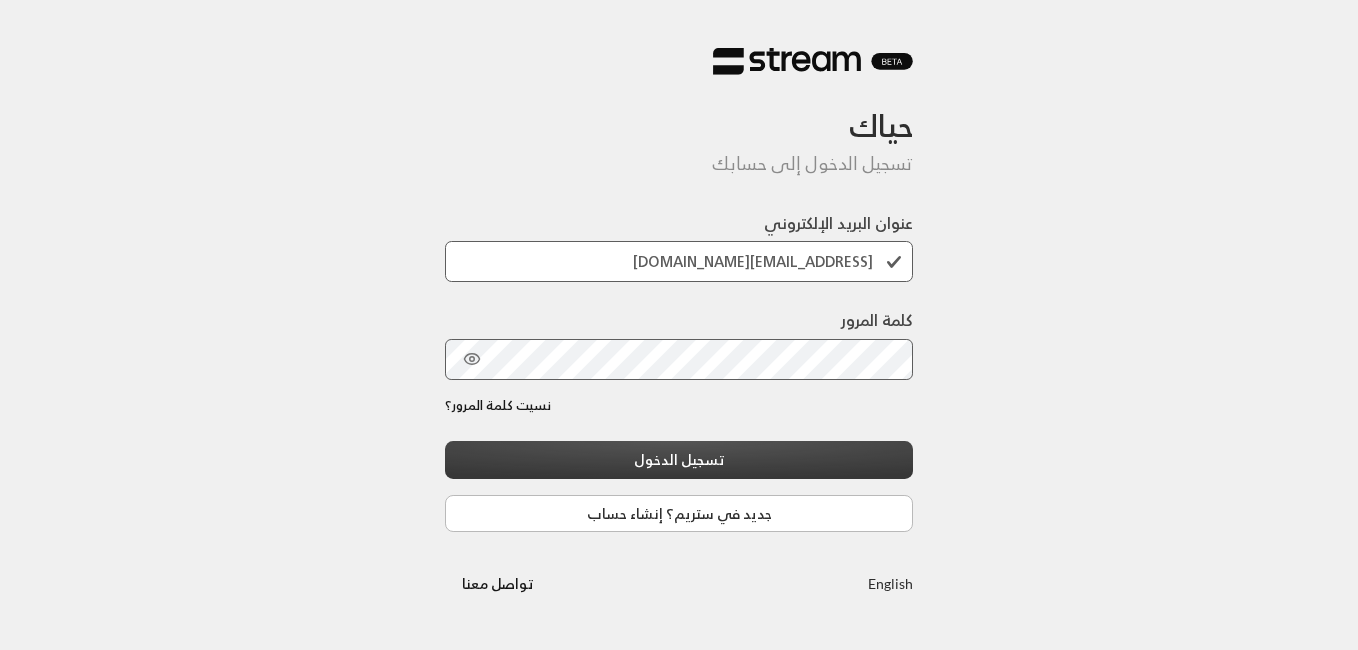 type 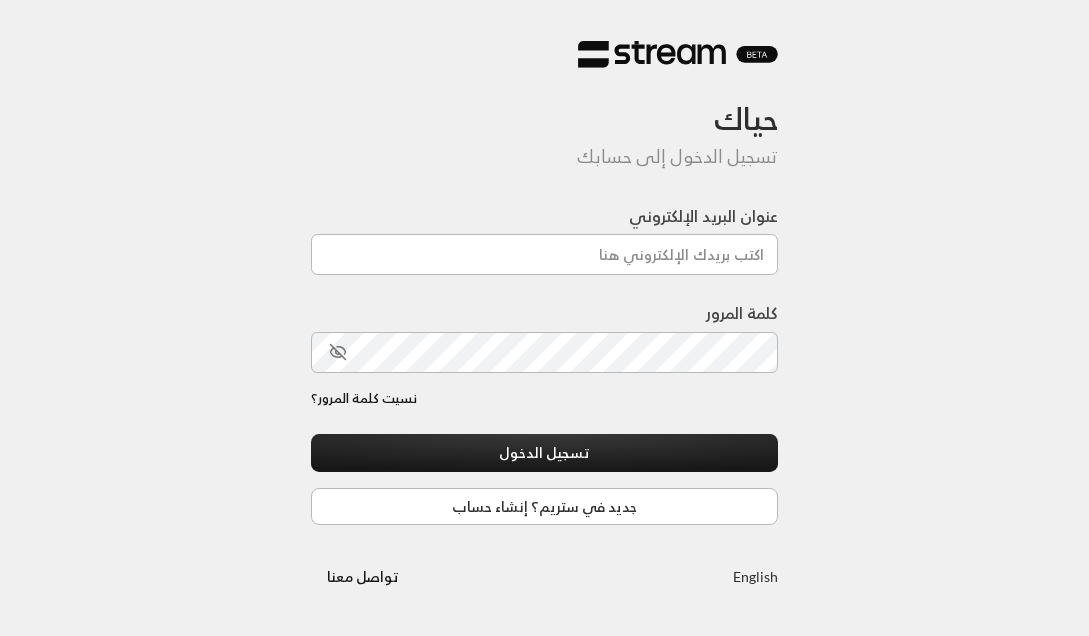 scroll, scrollTop: 0, scrollLeft: 0, axis: both 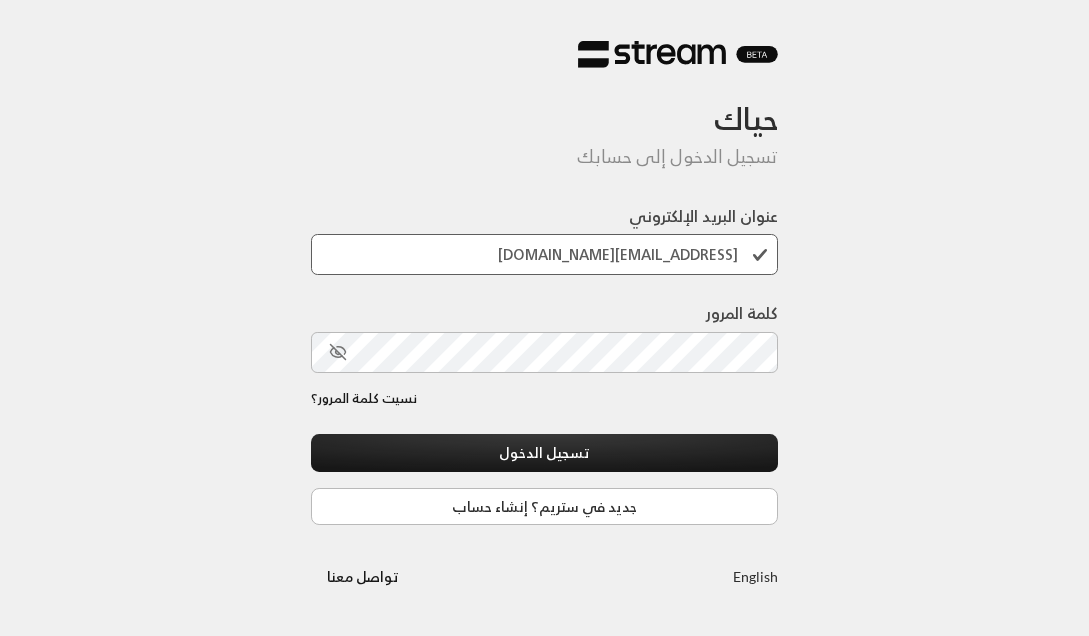 type on "[EMAIL_ADDRESS][DOMAIN_NAME]" 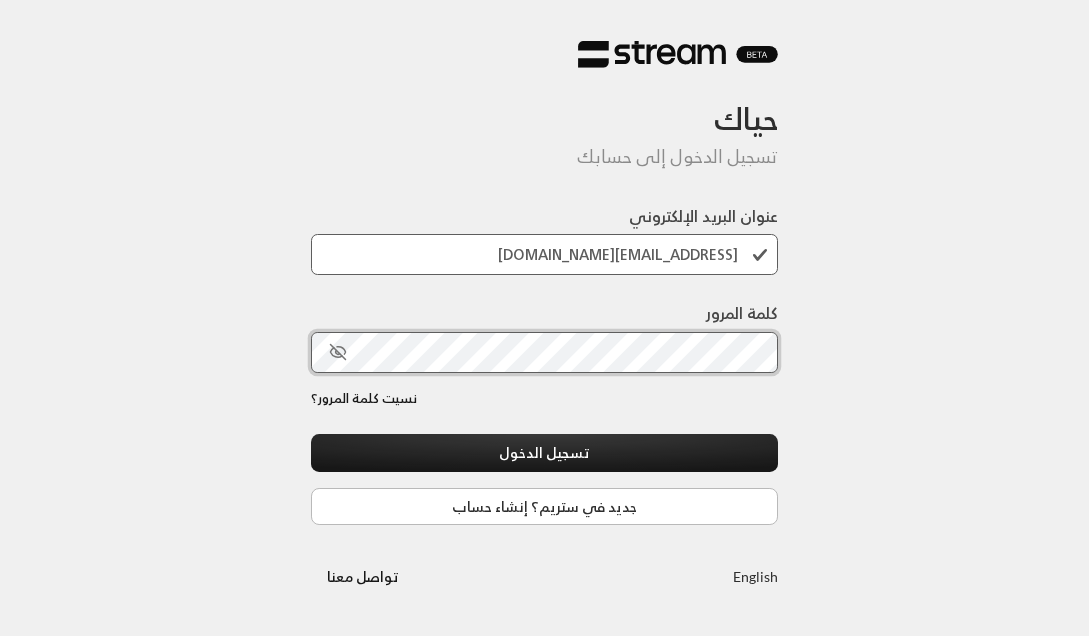 click on "تسجيل الدخول" at bounding box center (545, 452) 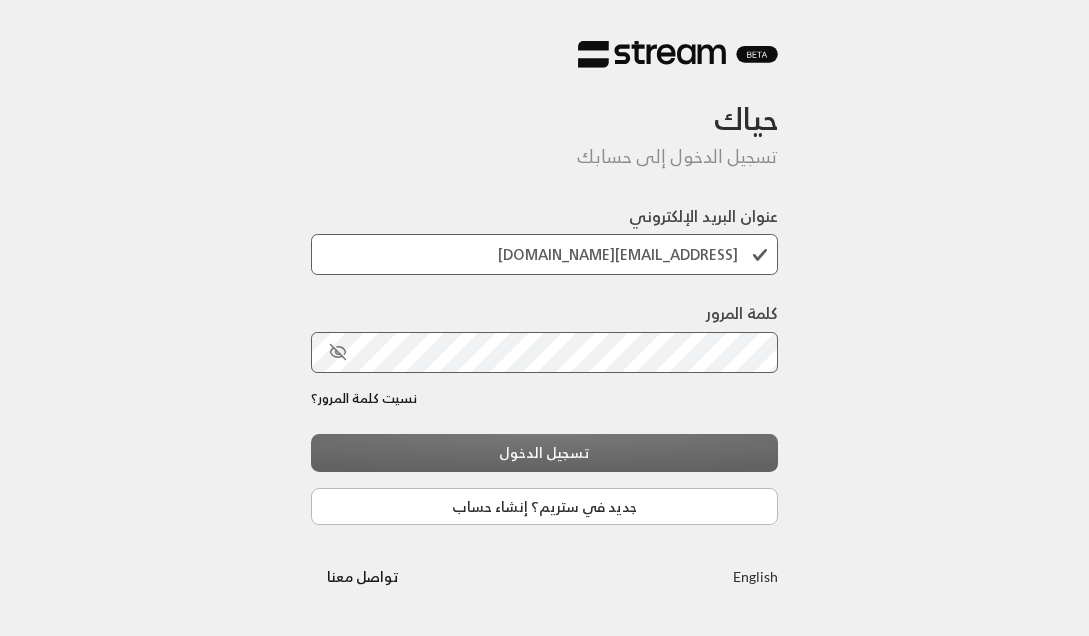 click on "حياك تسجيل الدخول إلى حسابك عنوان البريد الإلكتروني [EMAIL_ADDRESS][DOMAIN_NAME] كلمة المرور نسيت كلمة المرور؟ تسجيل الدخول جديد في ستريم؟ إنشاء حساب English     تواصل معنا" at bounding box center [544, 318] 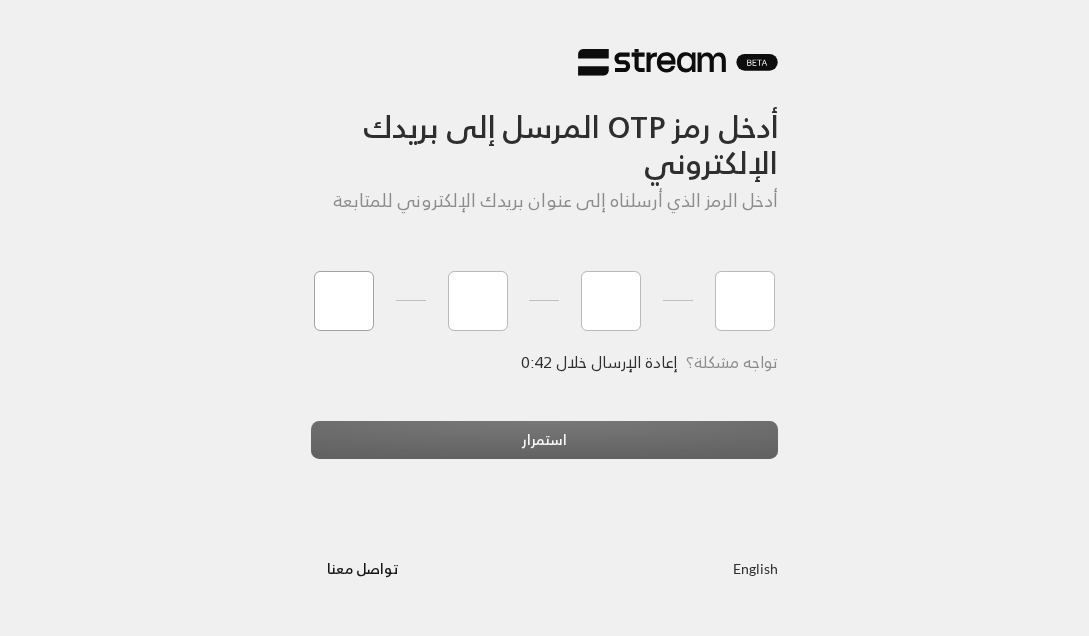 type on "0" 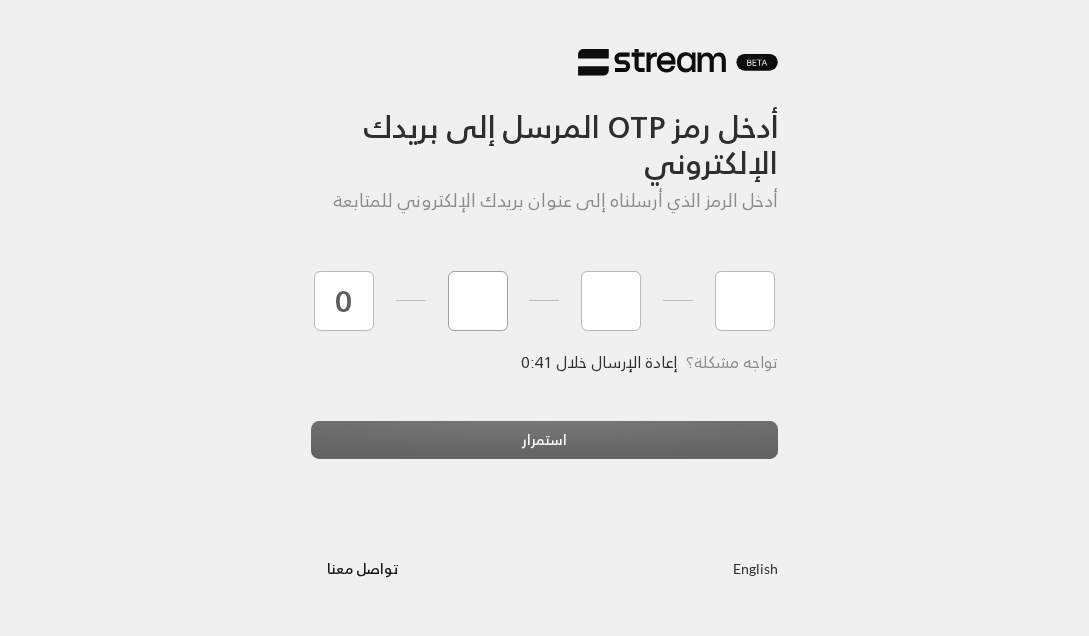 type on "1" 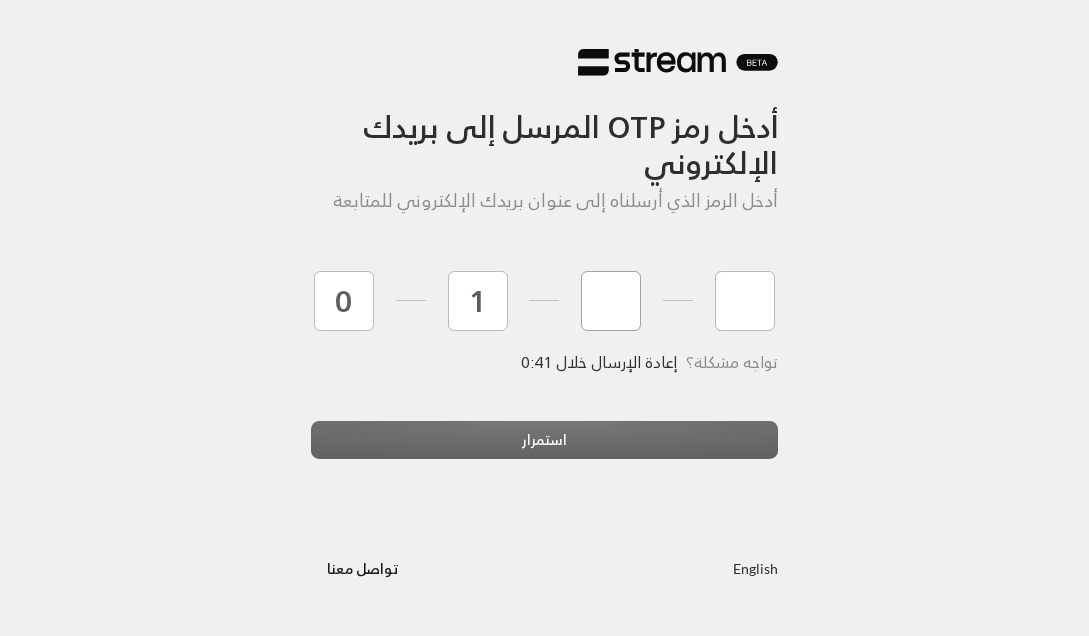 type on "8" 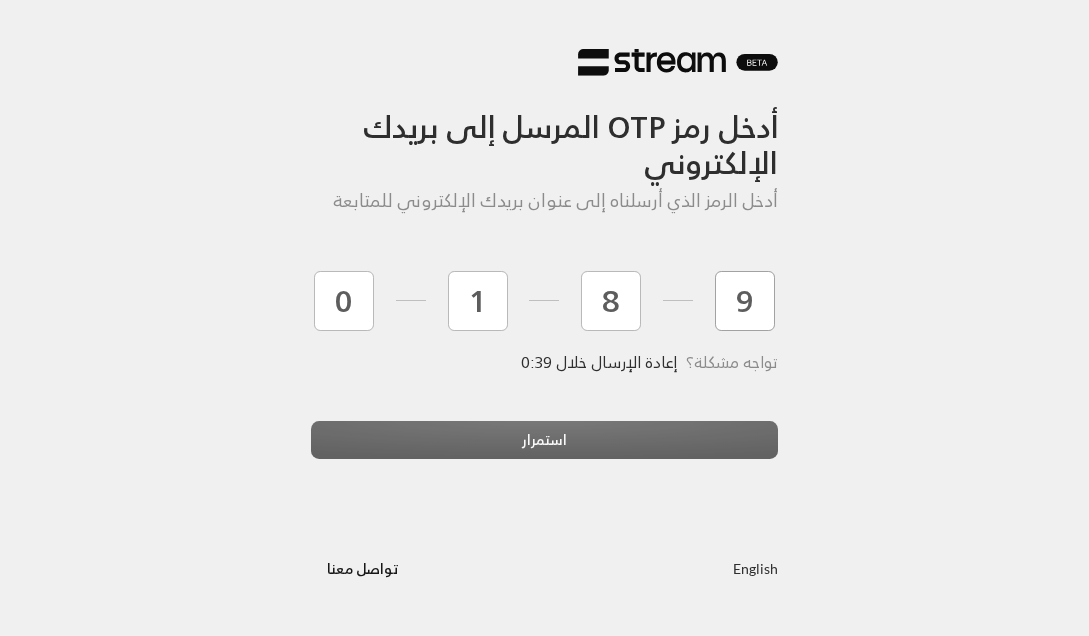 type on "9" 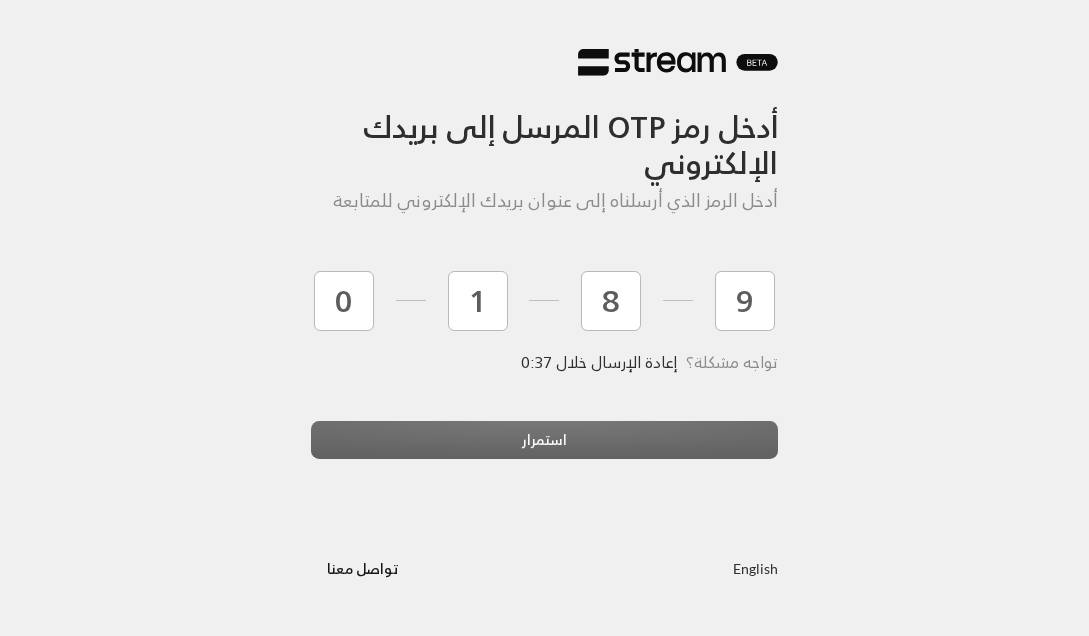 click on "أدخل رمز OTP المرسل إلى بريدك الإلكتروني أدخل الرمز الذي أرسلناه إلى عنوان بريدك الإلكتروني للمتابعة 0 1 8 9 تواجه مشكلة؟ إعادة الإرسال خلال   0:37 استمرار [DEMOGRAPHIC_DATA]     تواصل مع[PERSON_NAME]" at bounding box center [544, 318] 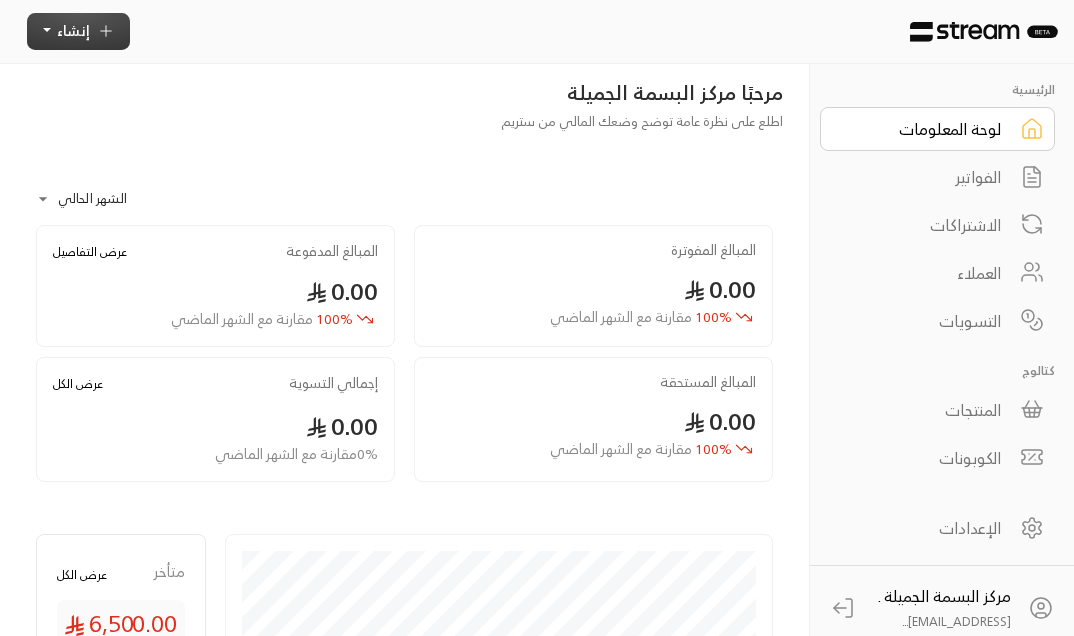 click on "إنشاء" at bounding box center (73, 30) 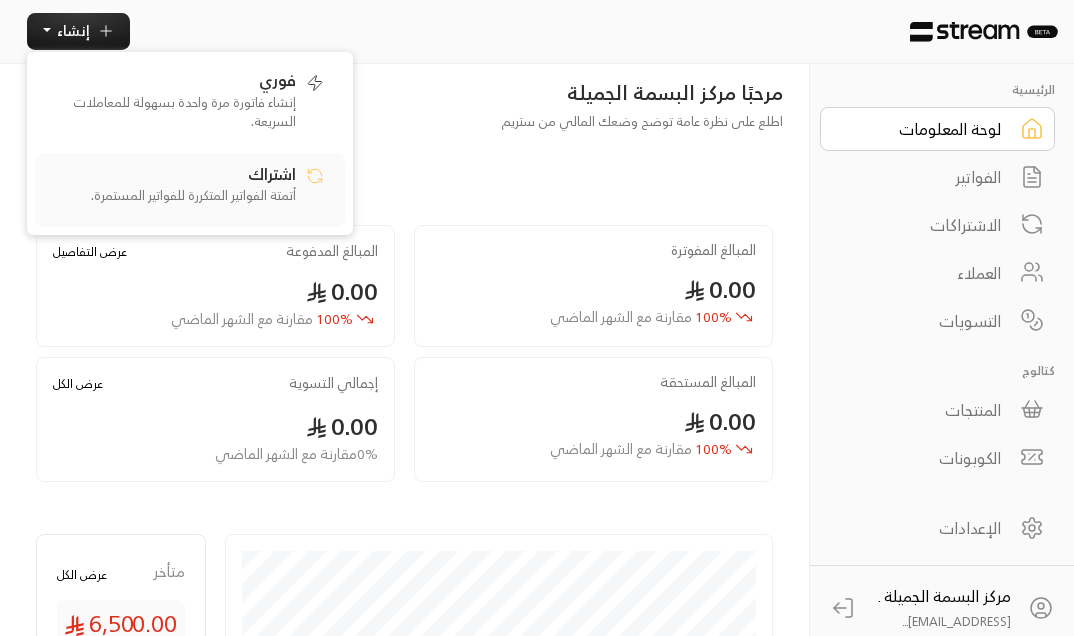 click on "أتمتة الفواتير المتكررة للفواتير المستمرة." at bounding box center [171, 196] 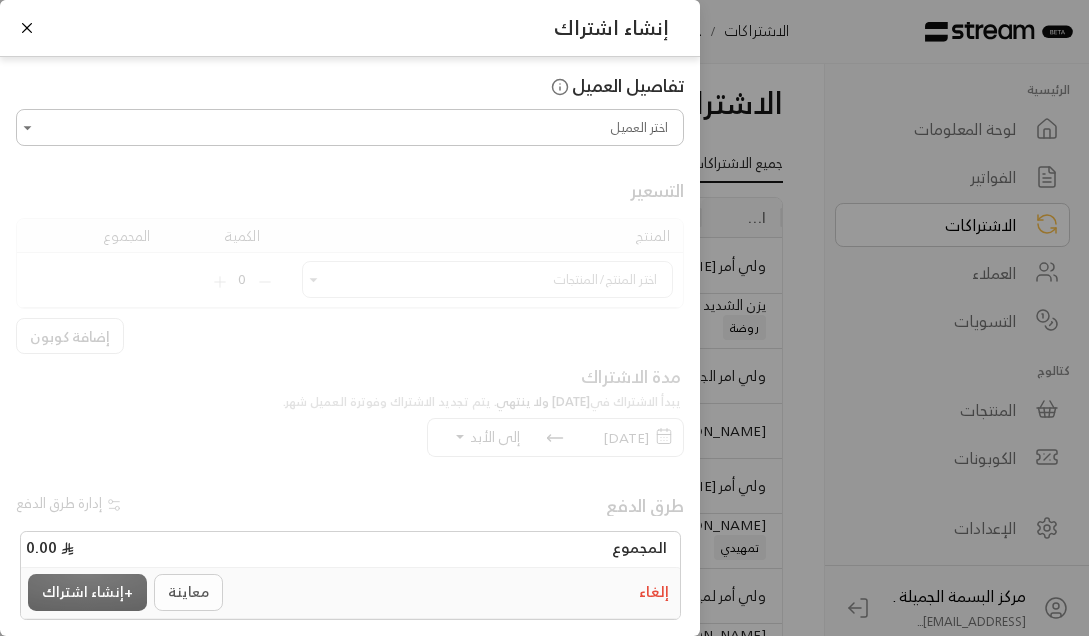 click on "اختر العميل" at bounding box center (350, 127) 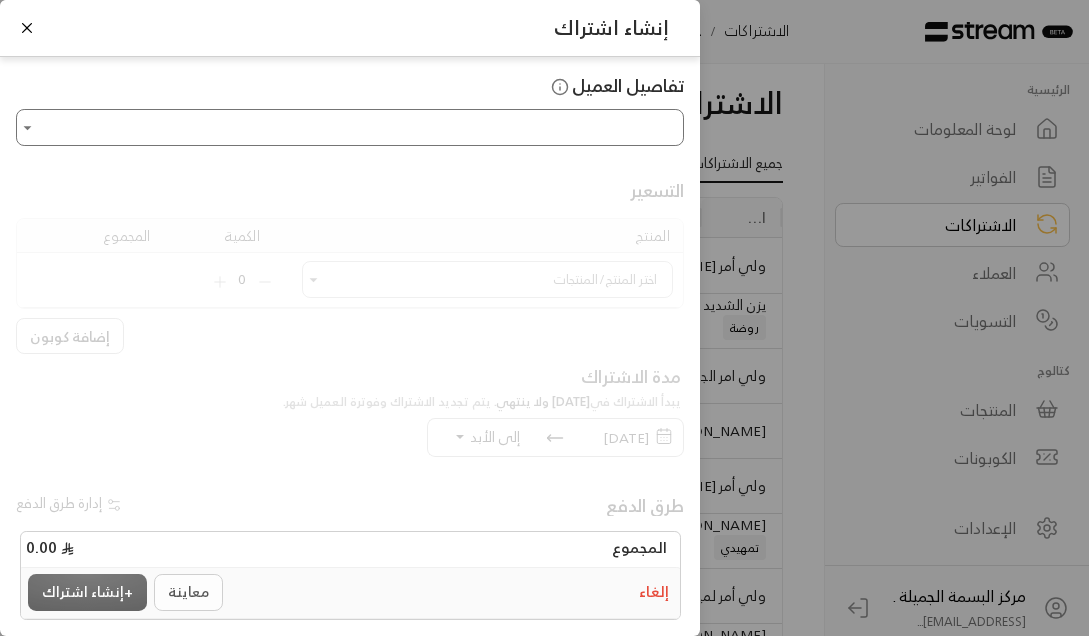 click on "اختر العميل" at bounding box center (350, 127) 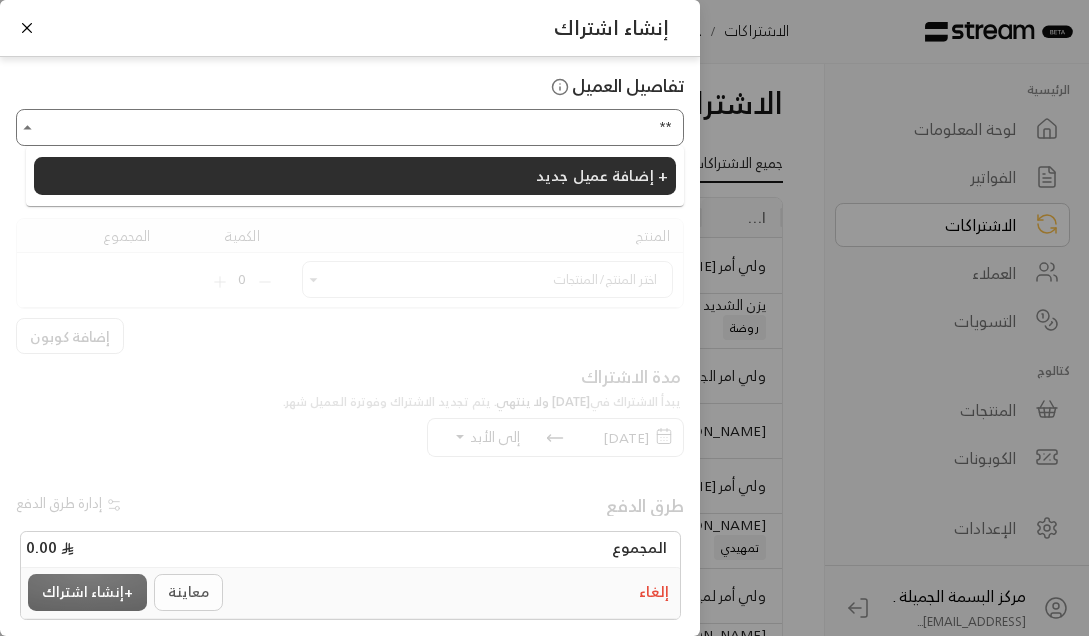 click on "**" at bounding box center (350, 127) 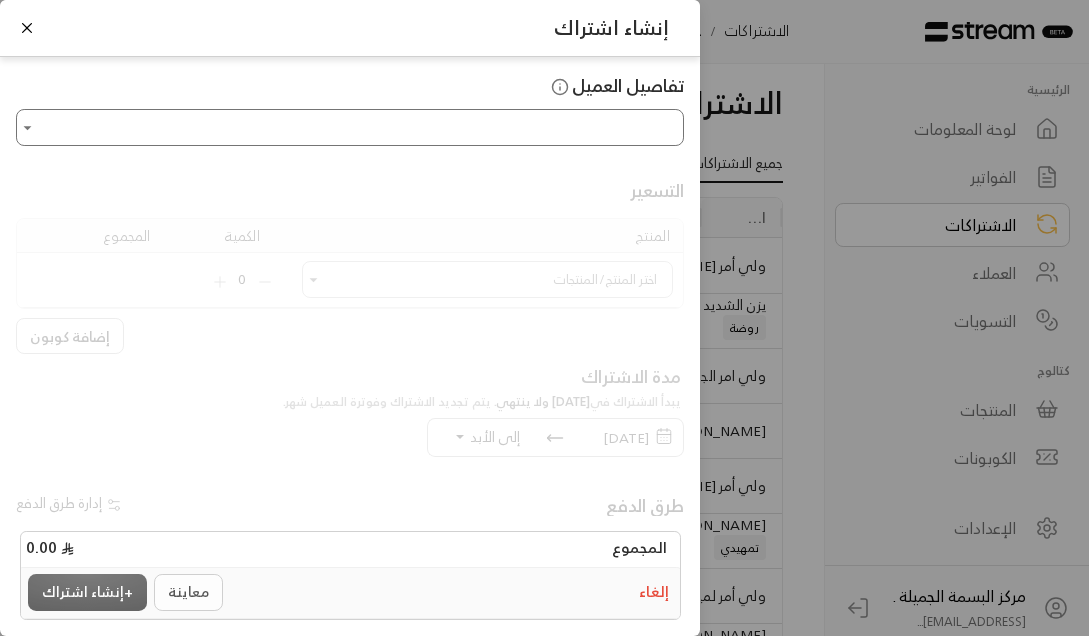 click on "اختر العميل" at bounding box center [350, 127] 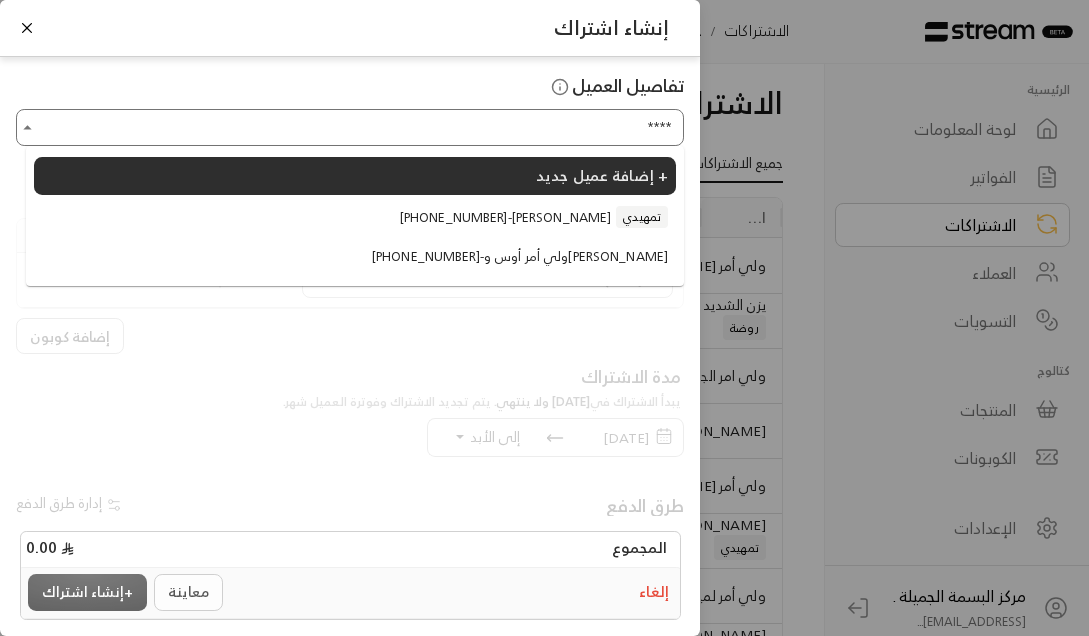 click on "[PHONE_NUMBER]  -  [PERSON_NAME]" at bounding box center (505, 218) 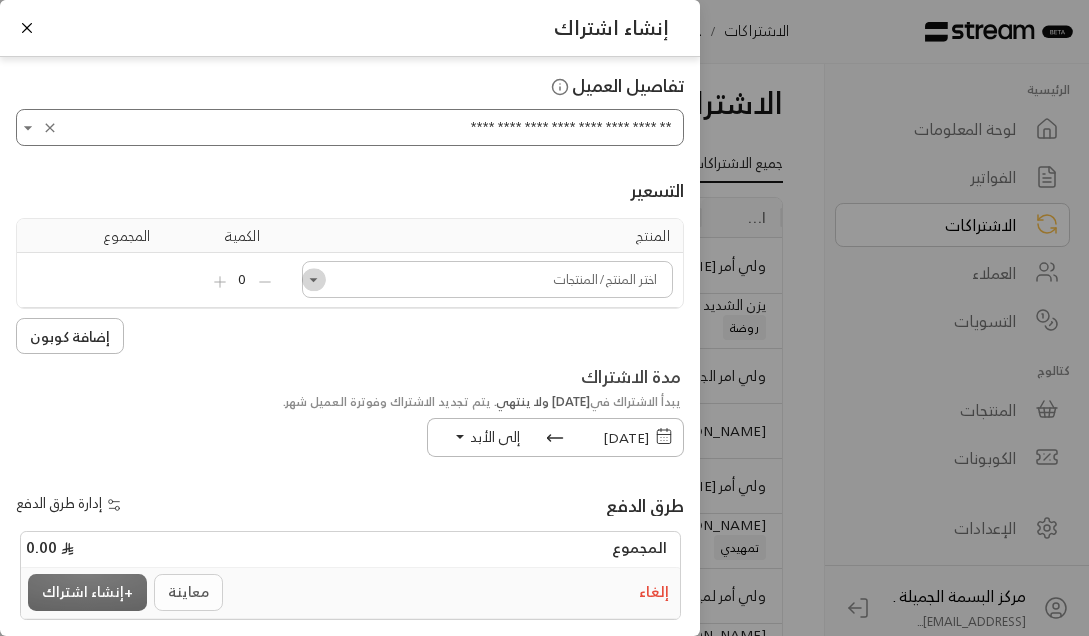 click 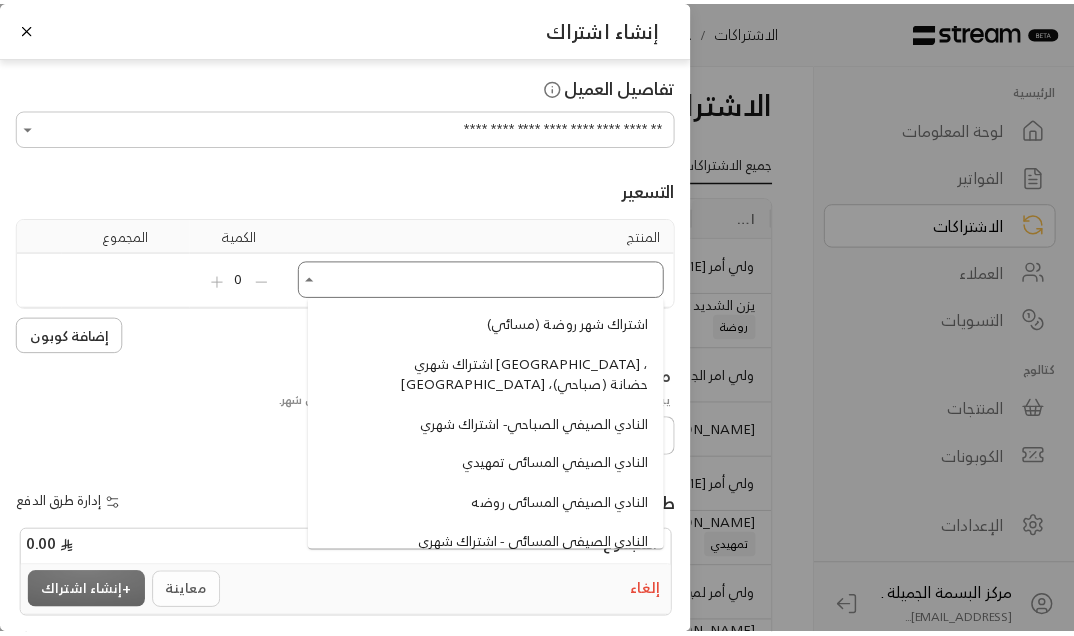 scroll, scrollTop: 1627, scrollLeft: 0, axis: vertical 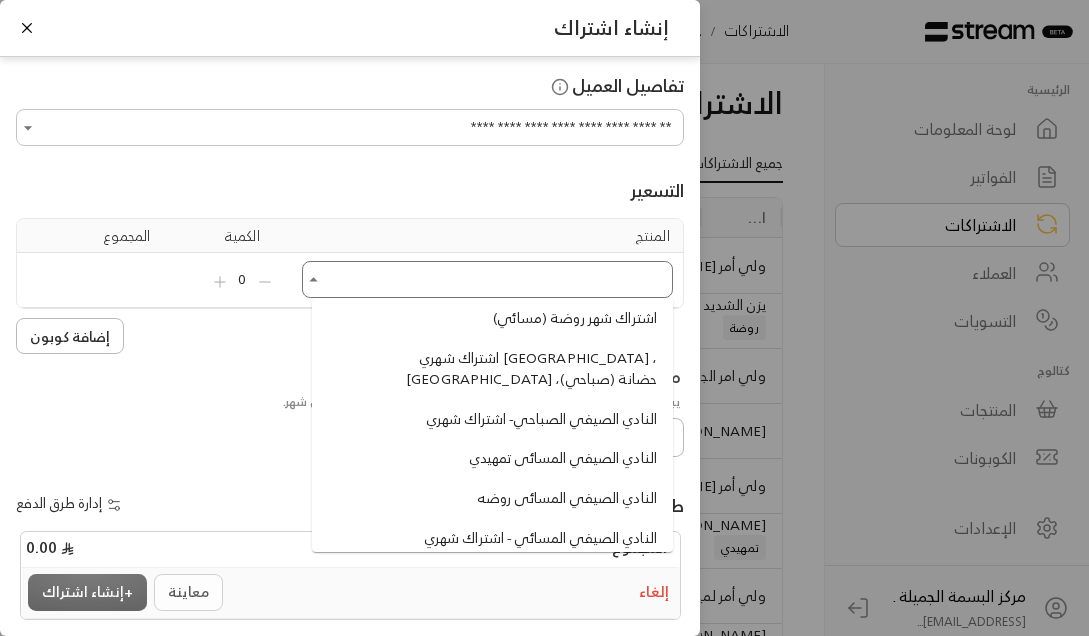 click on "النادي الصيفي الصباحي- اشتراك شهري" at bounding box center (541, 419) 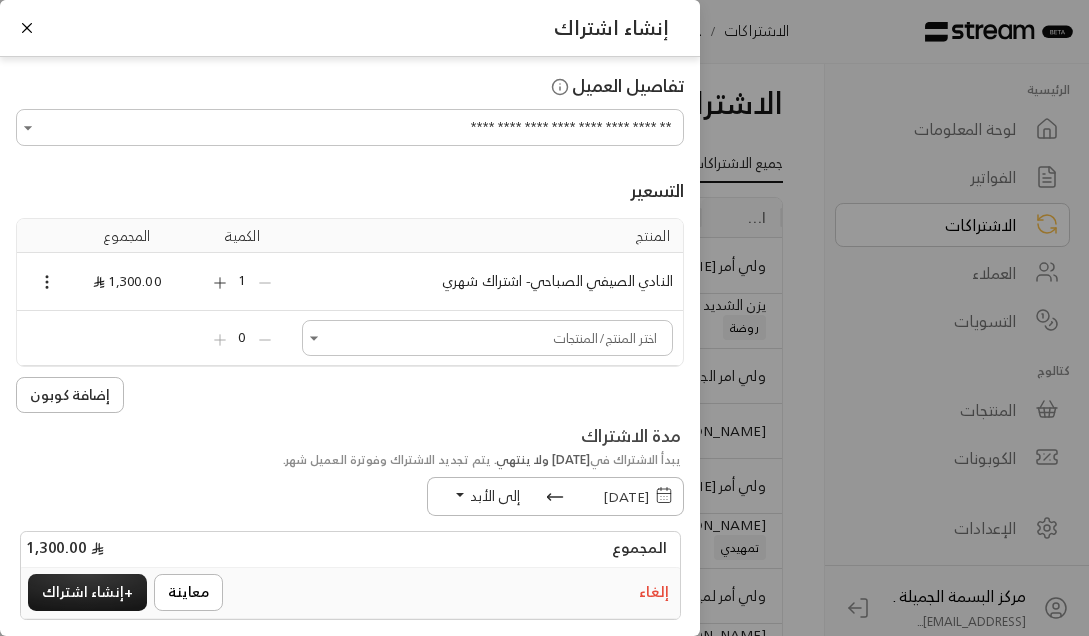 click 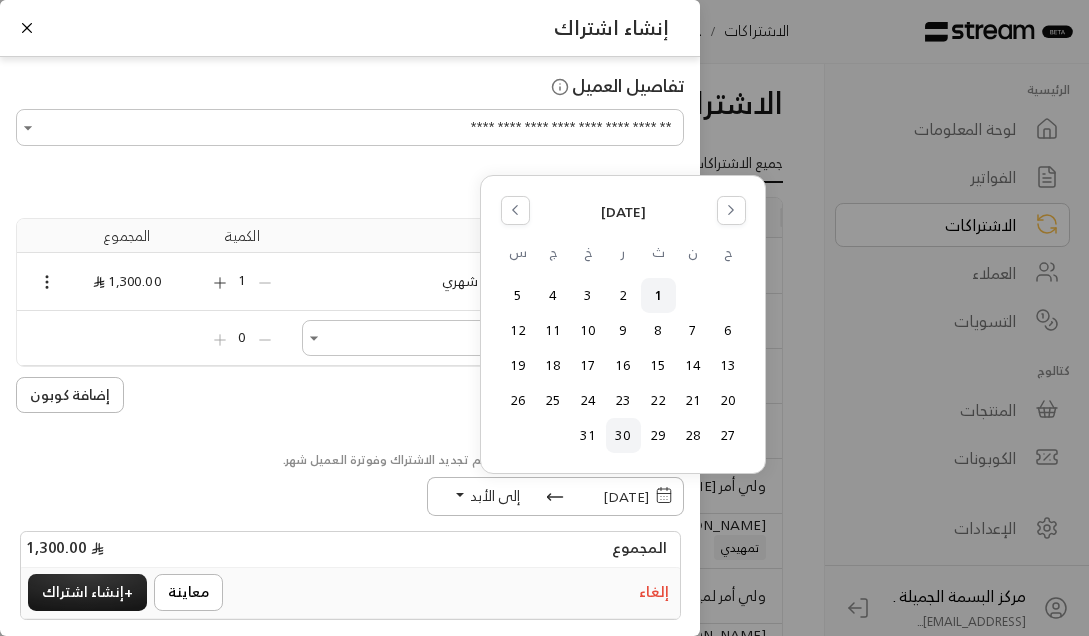 click on "30" at bounding box center [623, 435] 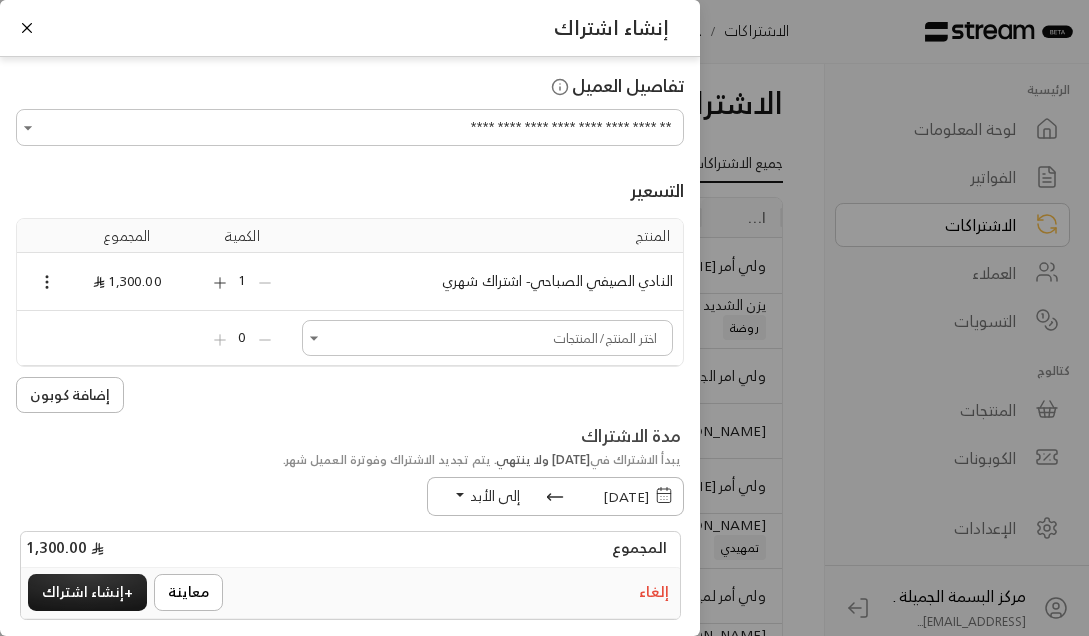 click on "إلى الأبد" at bounding box center (487, 495) 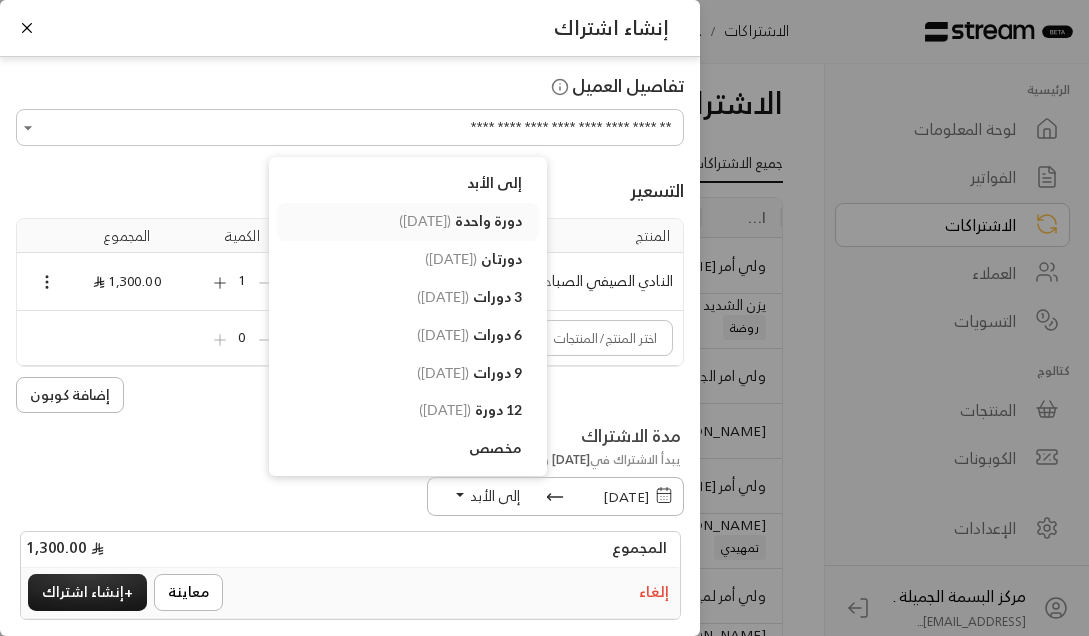 click on "دورة واحدة" at bounding box center (488, 220) 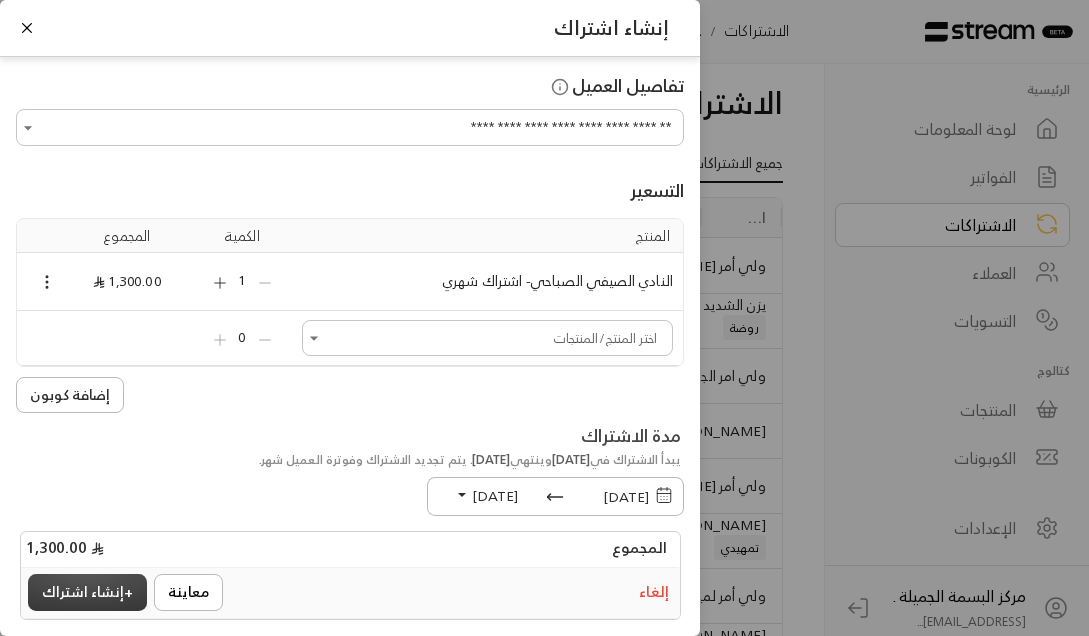click on "+  إنشاء اشتراك" at bounding box center [87, 592] 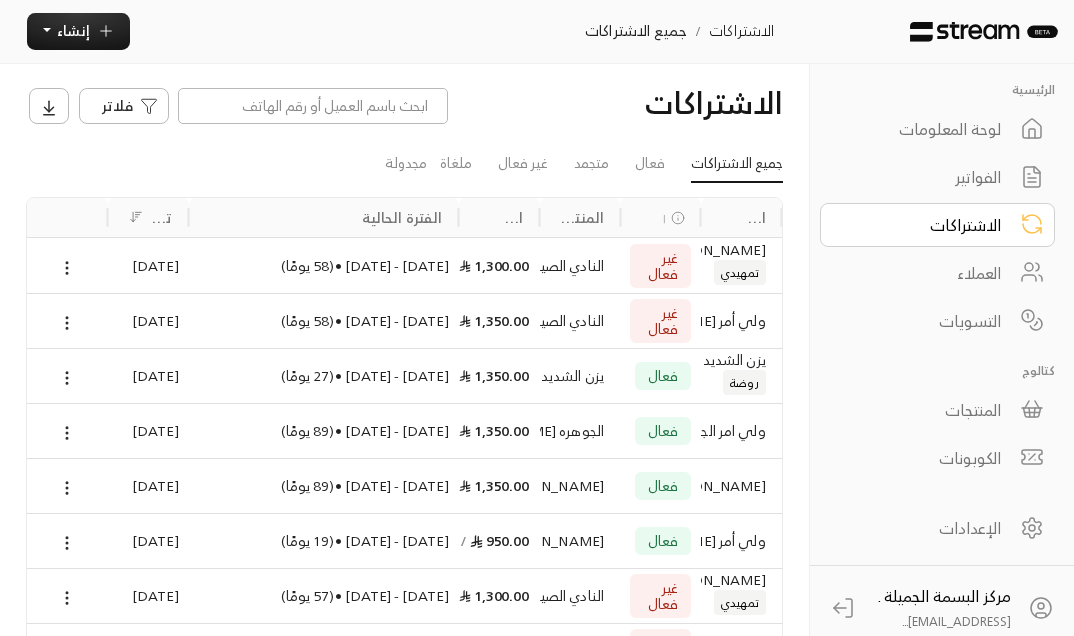 click on "غير فعال" at bounding box center [660, 265] 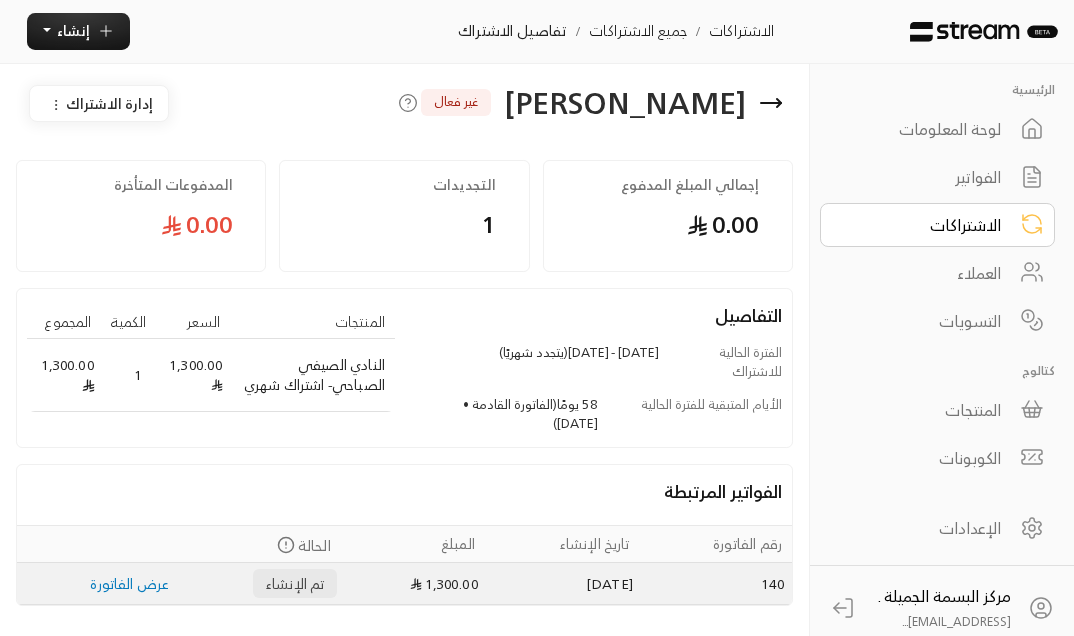 click on "عرض الفاتورة" at bounding box center [129, 583] 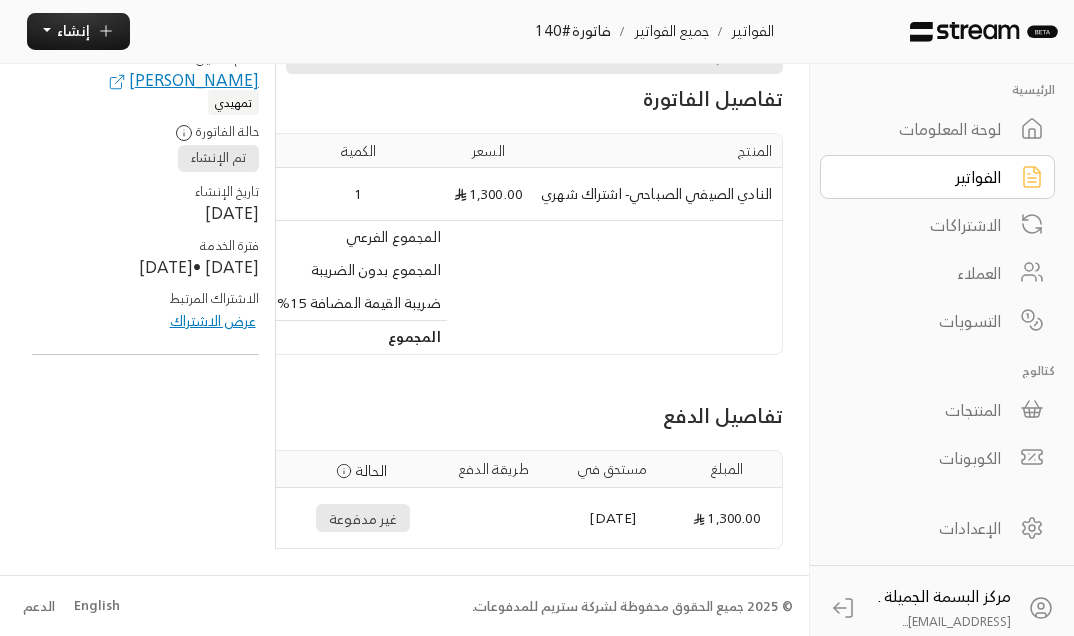 scroll, scrollTop: 172, scrollLeft: 0, axis: vertical 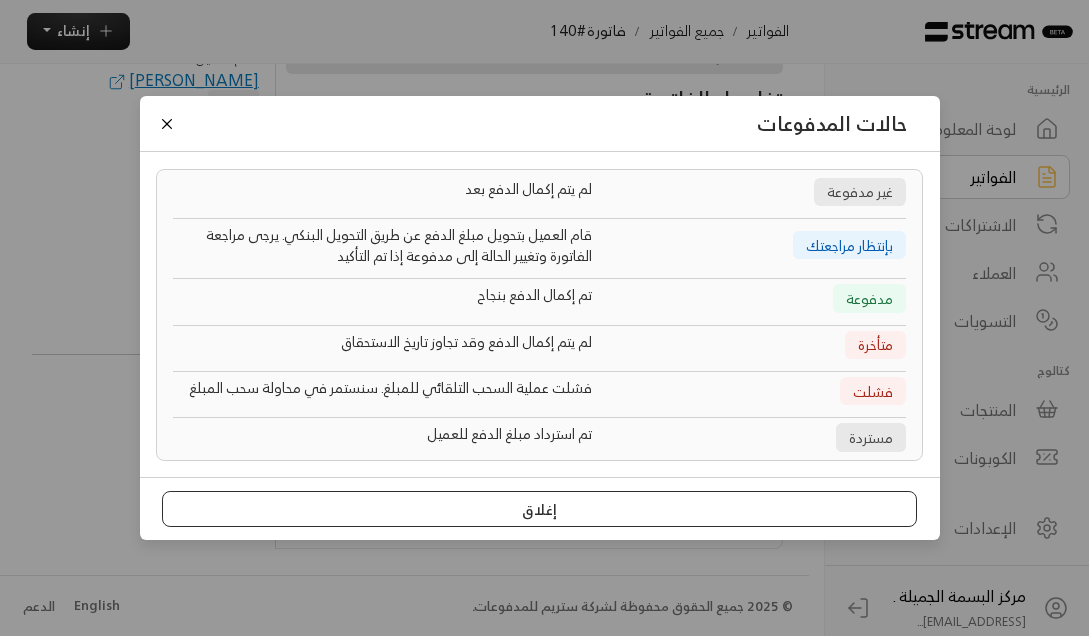 click on "إغلاق" at bounding box center [539, 509] 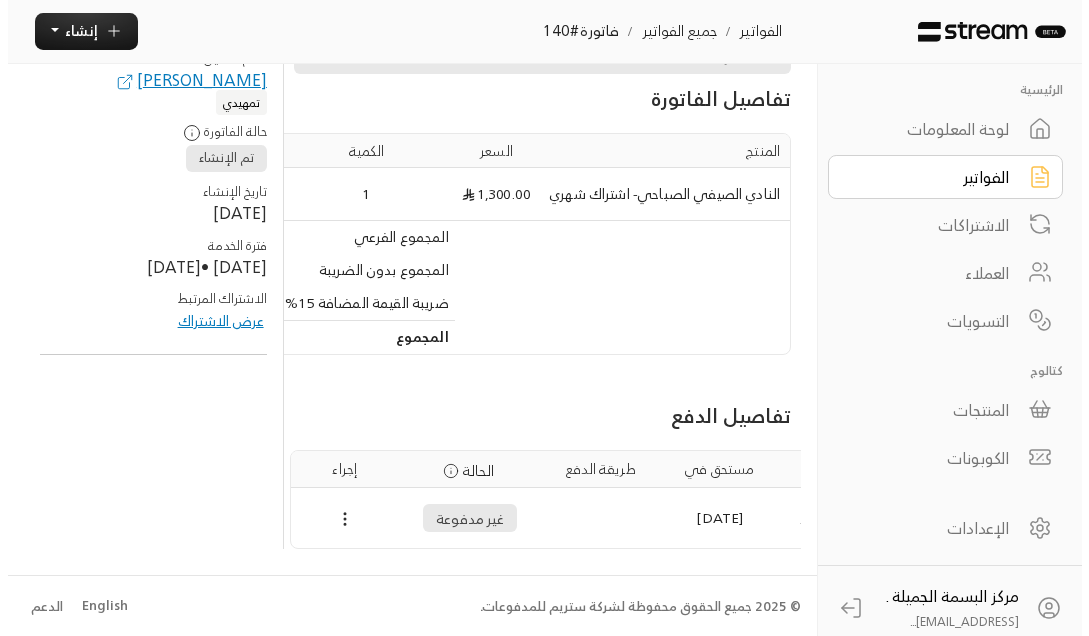 scroll, scrollTop: 0, scrollLeft: -102, axis: horizontal 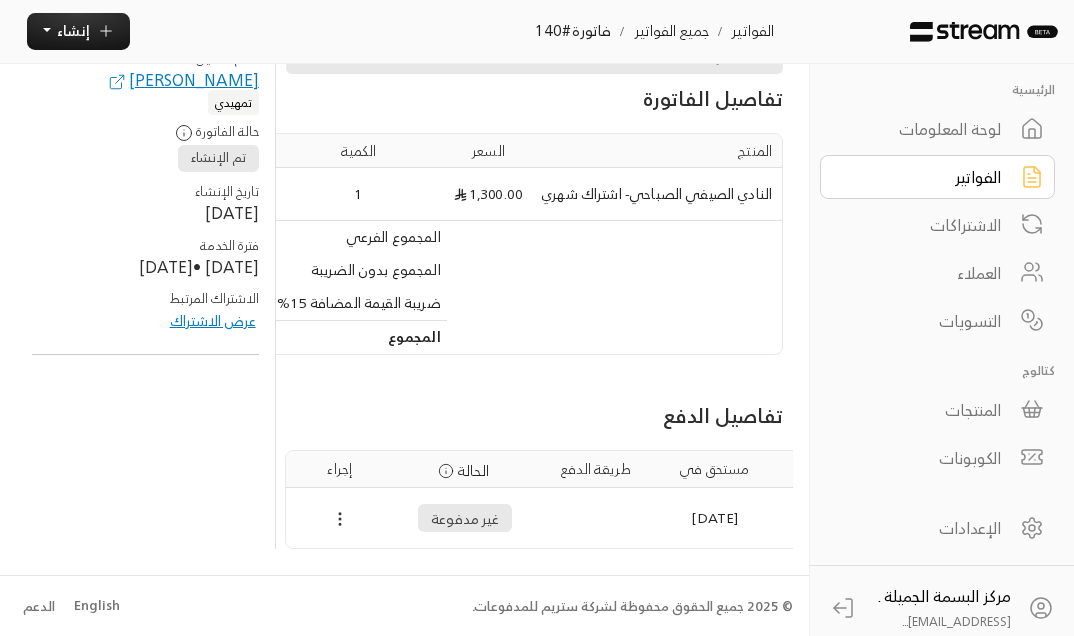 click 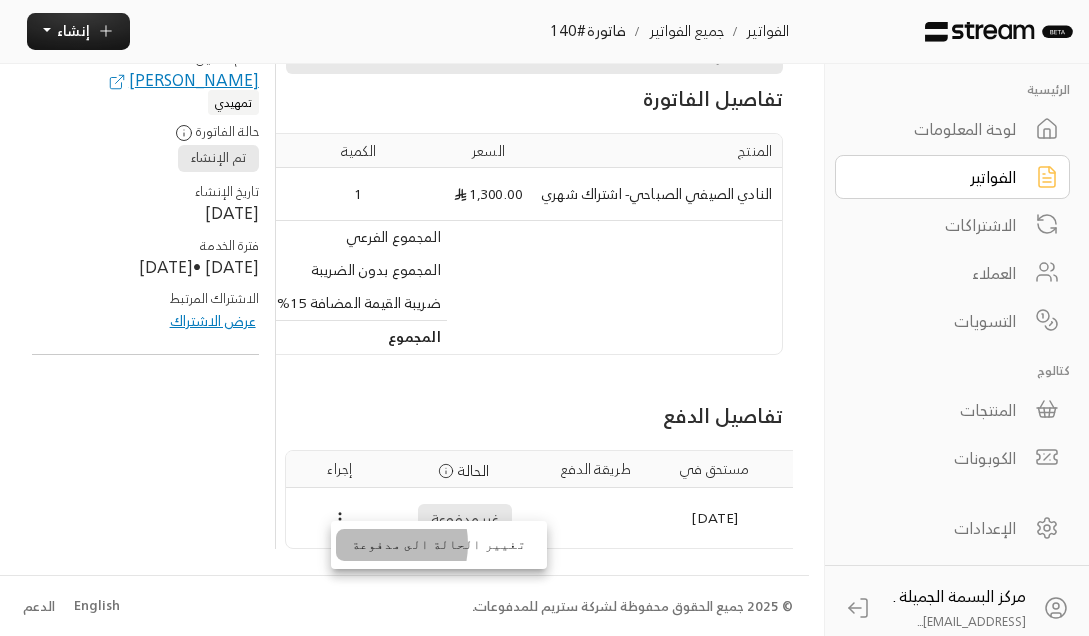 click on "تغيير الحالة الى مدفوعة" at bounding box center (439, 545) 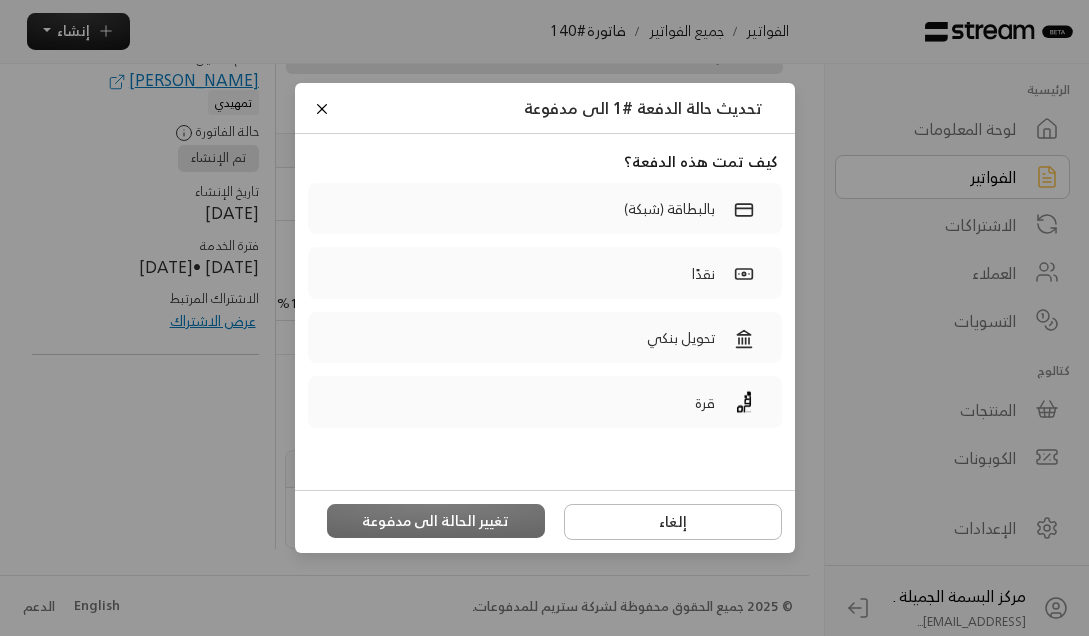 scroll, scrollTop: 0, scrollLeft: -92, axis: horizontal 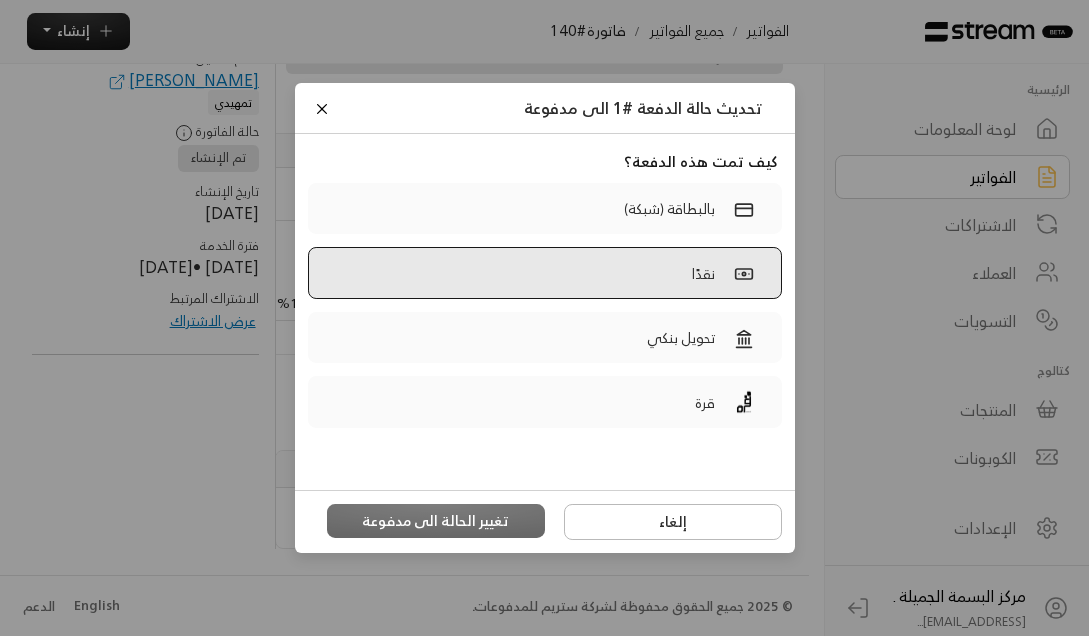 click on "نقدًا" at bounding box center [545, 273] 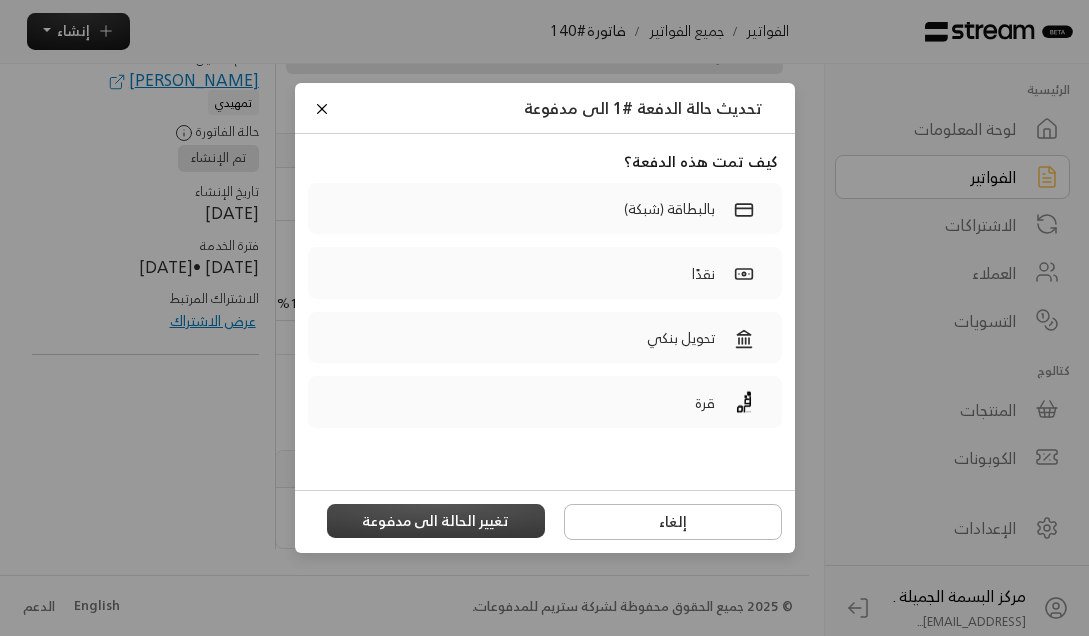 click on "تغيير الحالة الى مدفوعة" at bounding box center (436, 521) 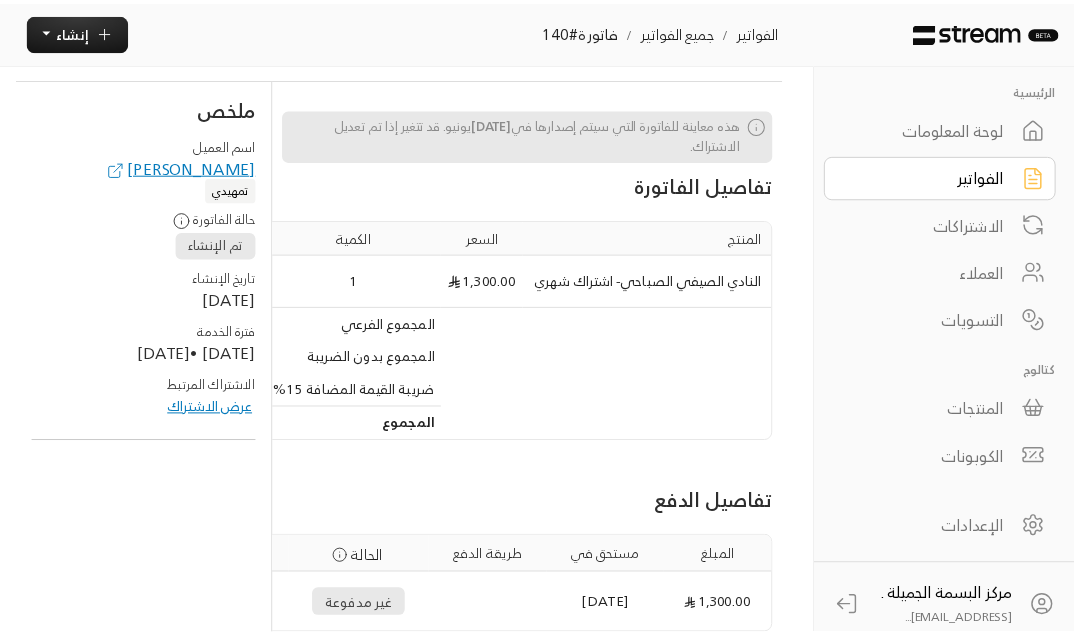 scroll, scrollTop: 172, scrollLeft: 0, axis: vertical 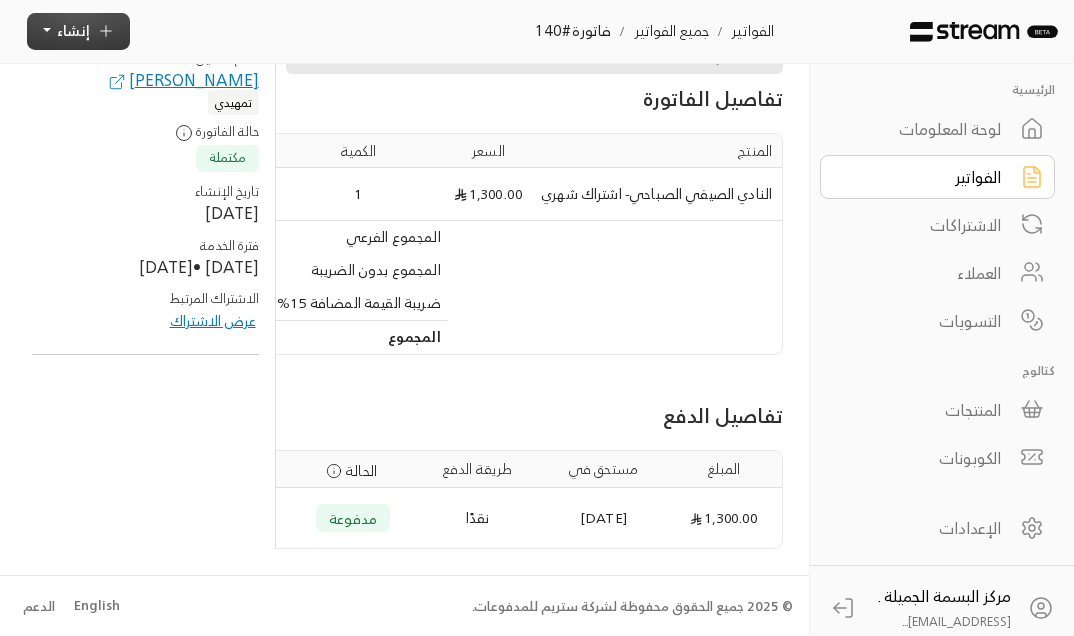 click on "إنشاء" at bounding box center (73, 30) 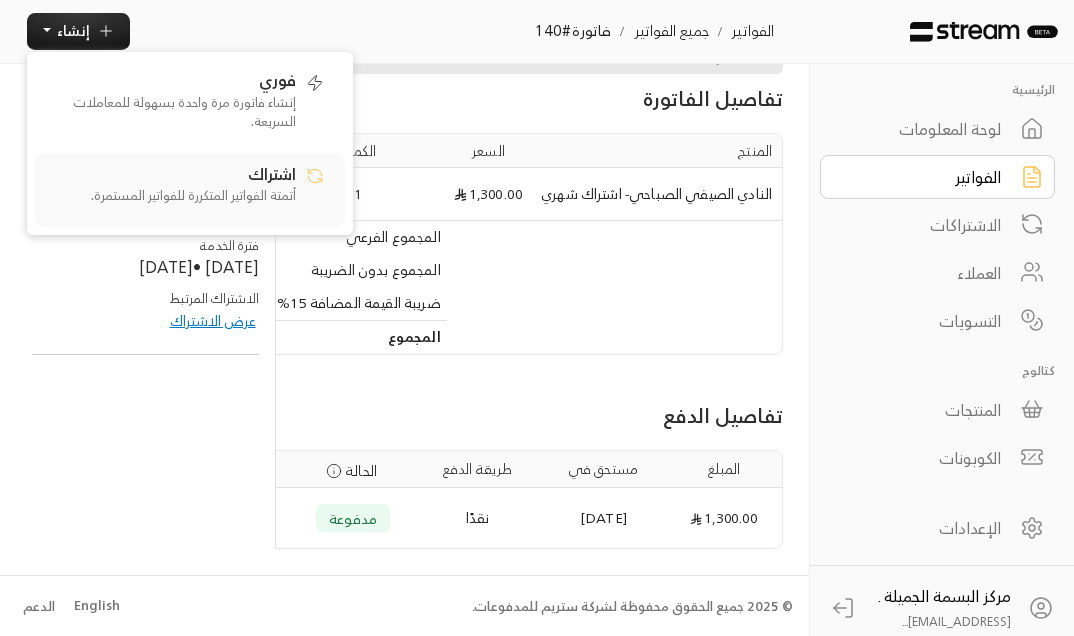 click on "أتمتة الفواتير المتكررة للفواتير المستمرة." at bounding box center (171, 196) 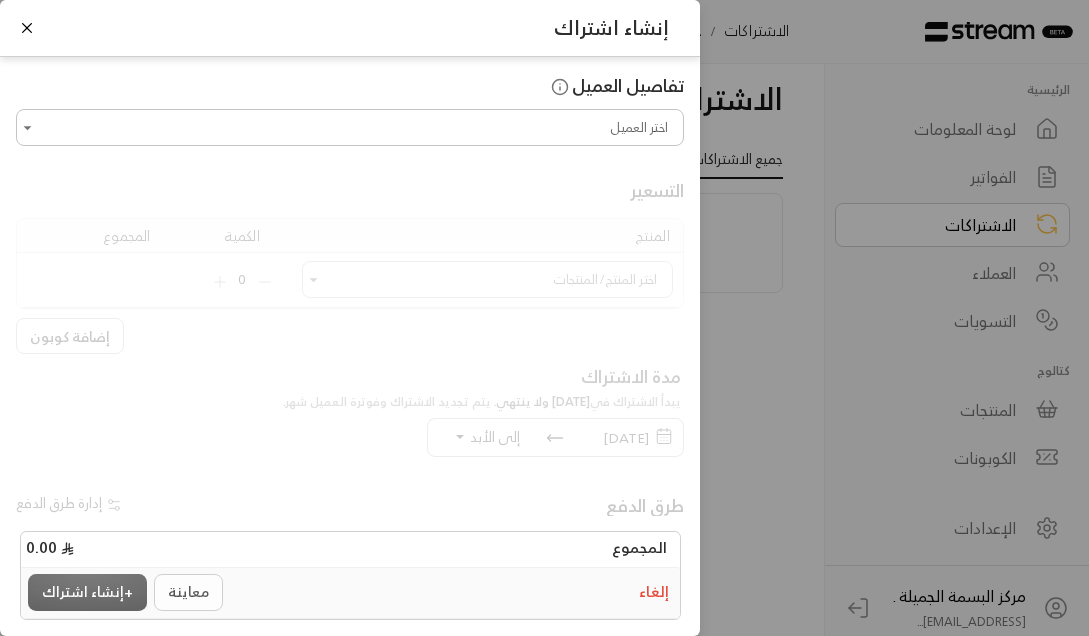 scroll, scrollTop: 0, scrollLeft: 0, axis: both 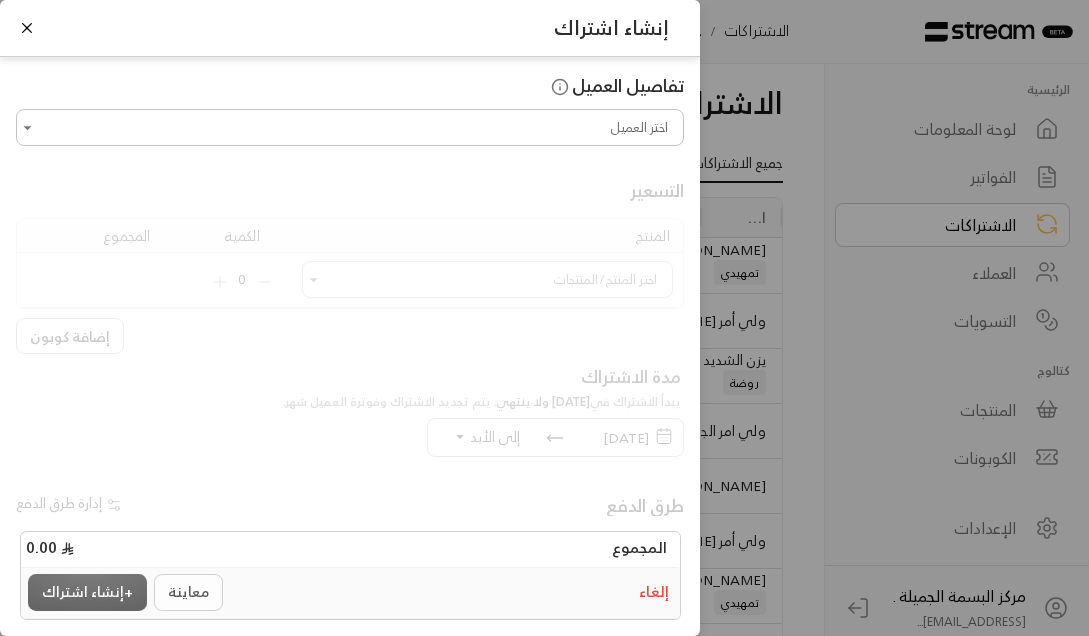 click on "اختر العميل" at bounding box center [350, 127] 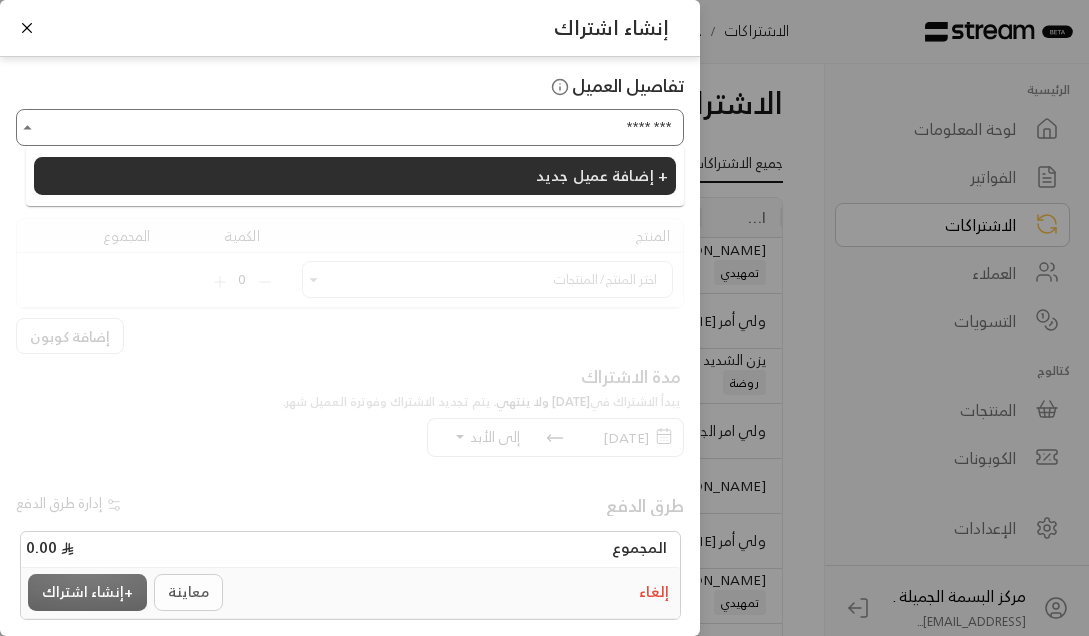 click on "********" at bounding box center (350, 127) 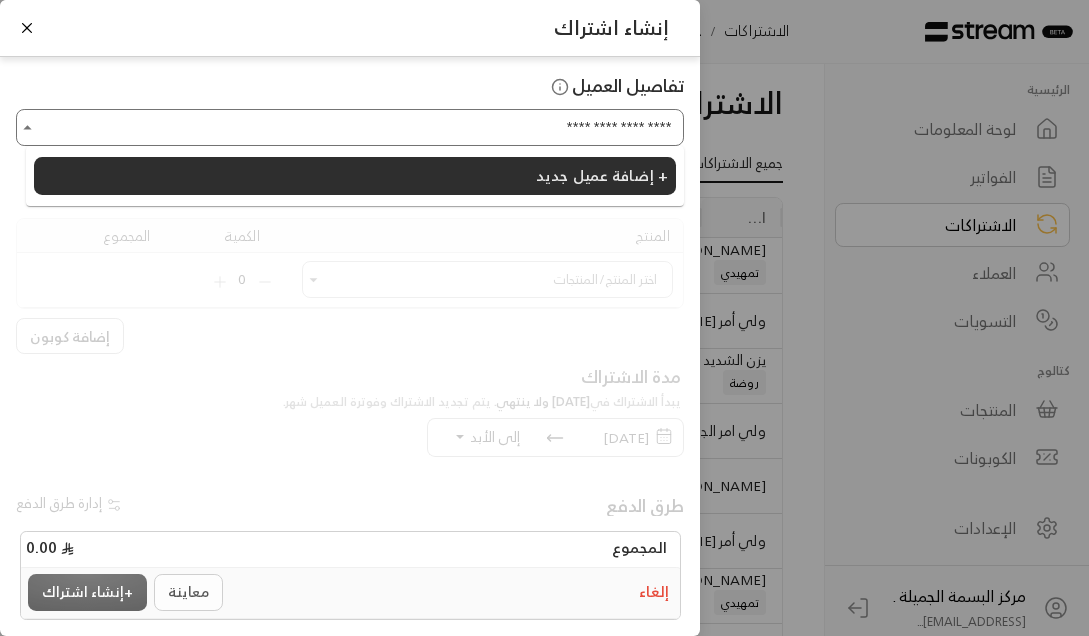 type on "**********" 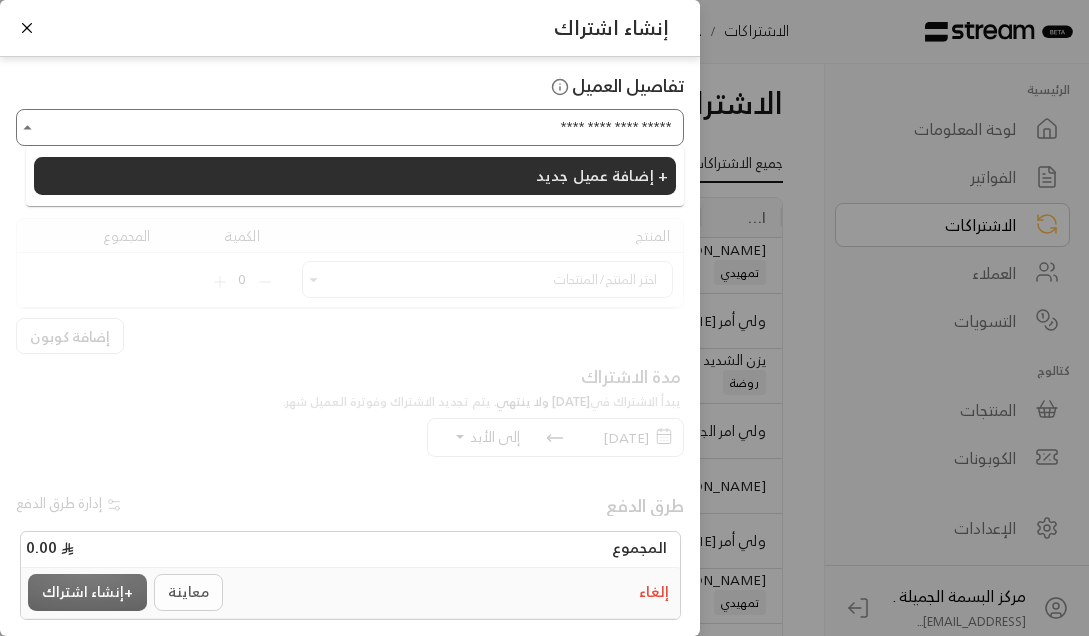 click on "**********" at bounding box center (350, 127) 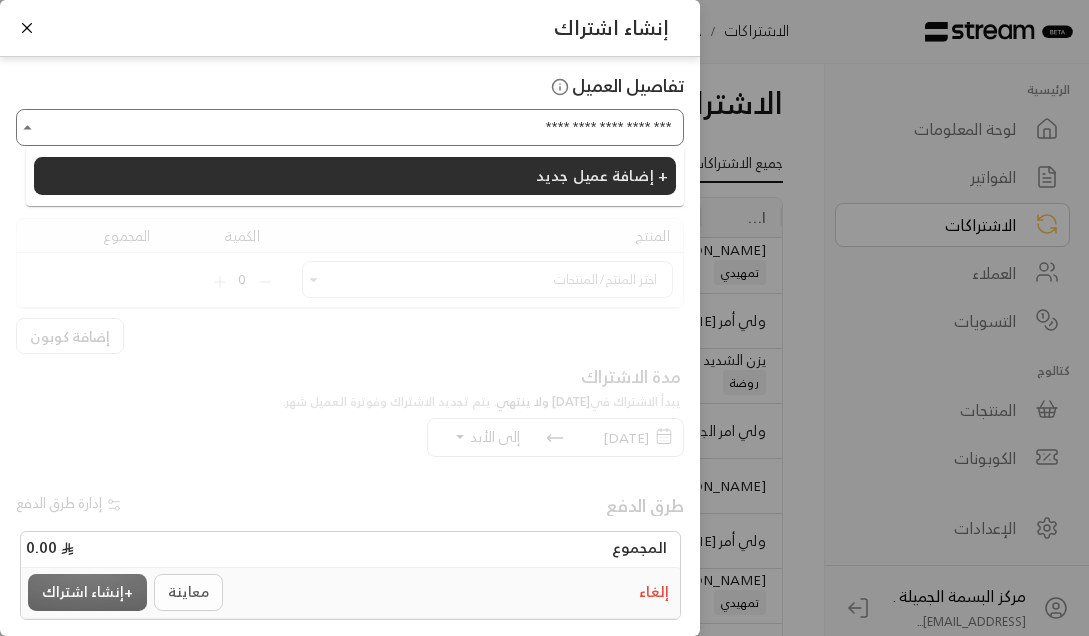 click on "**********" at bounding box center [350, 127] 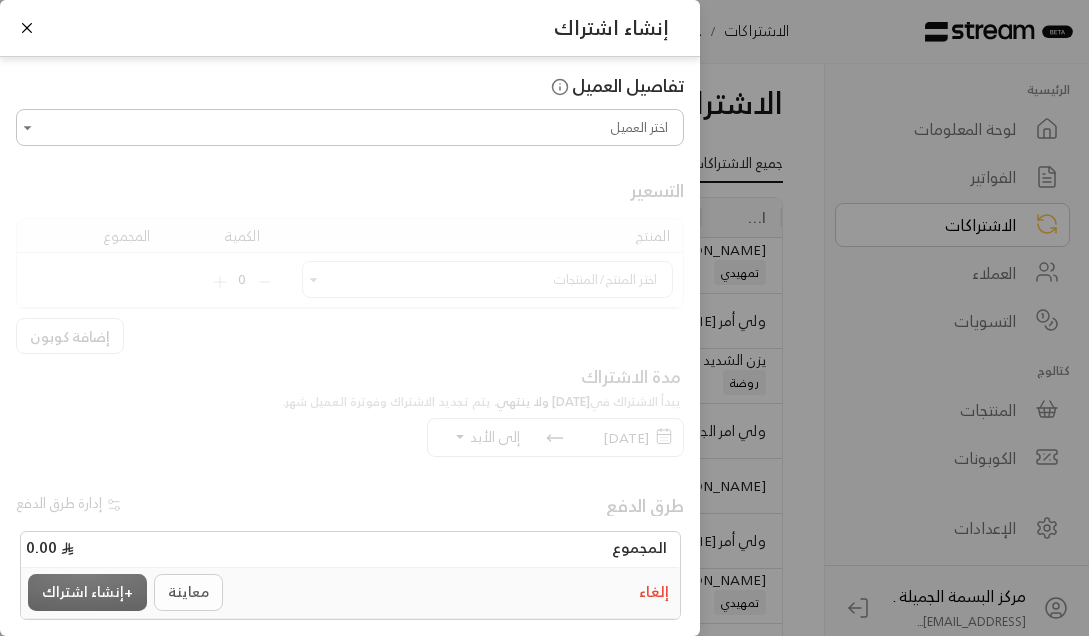 click at bounding box center (350, 258) 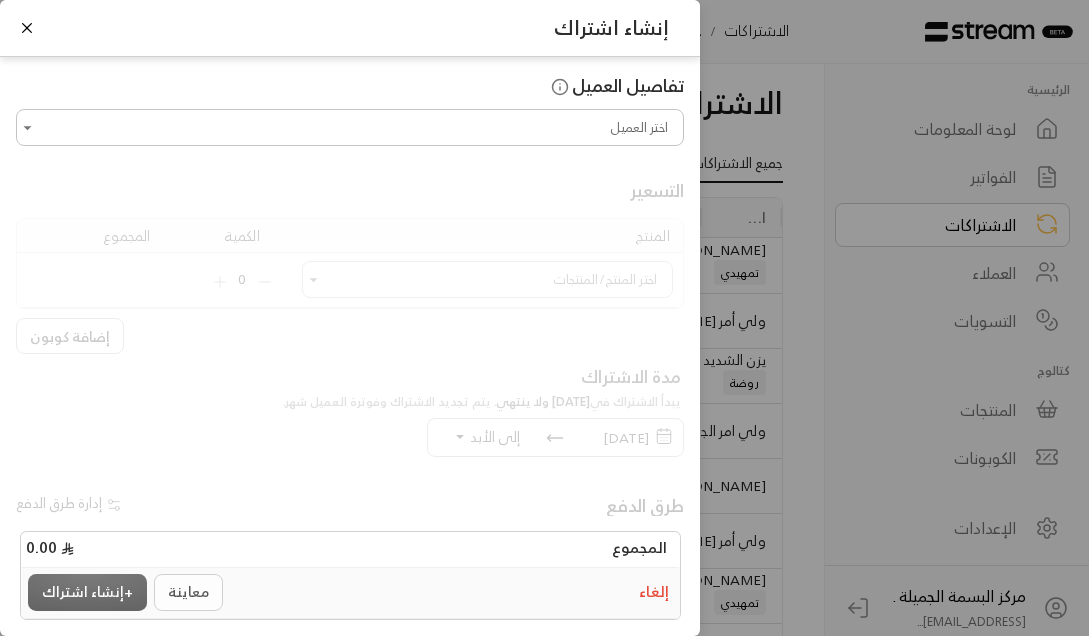 click on "إنشاء اشتراك" at bounding box center [350, 28] 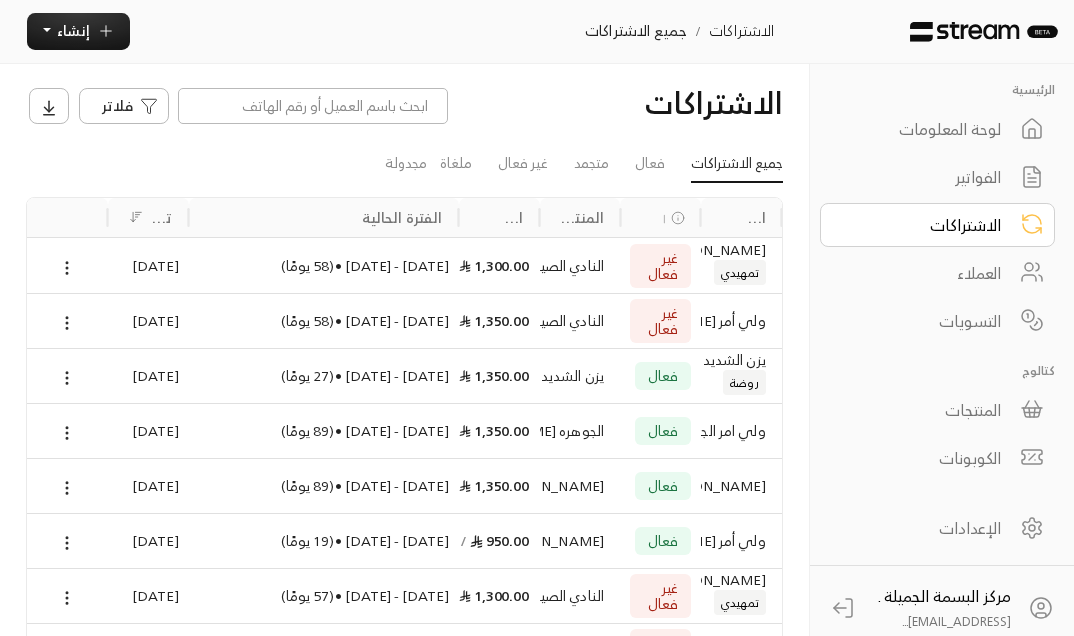 click on "غير فعال" at bounding box center (660, 265) 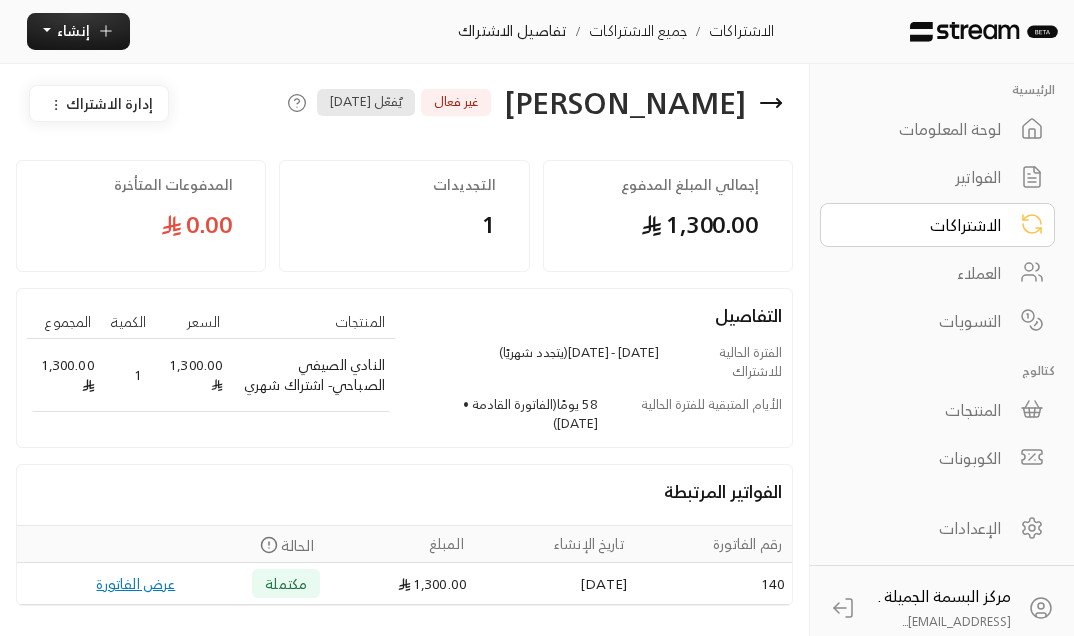click on "العملاء" at bounding box center [924, 273] 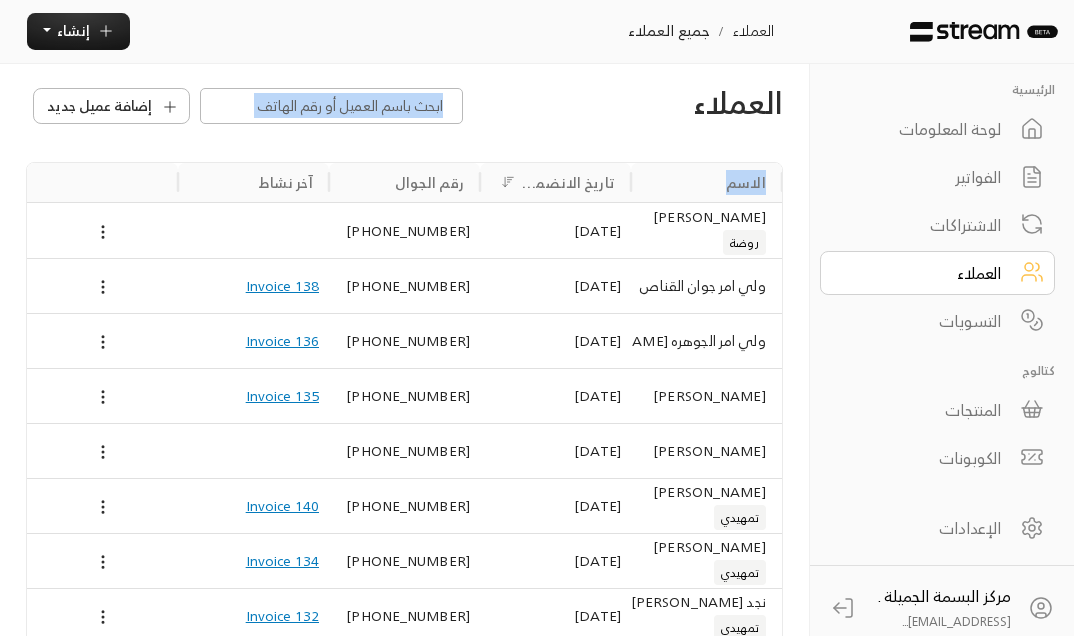 drag, startPoint x: 693, startPoint y: 146, endPoint x: 484, endPoint y: 120, distance: 210.61102 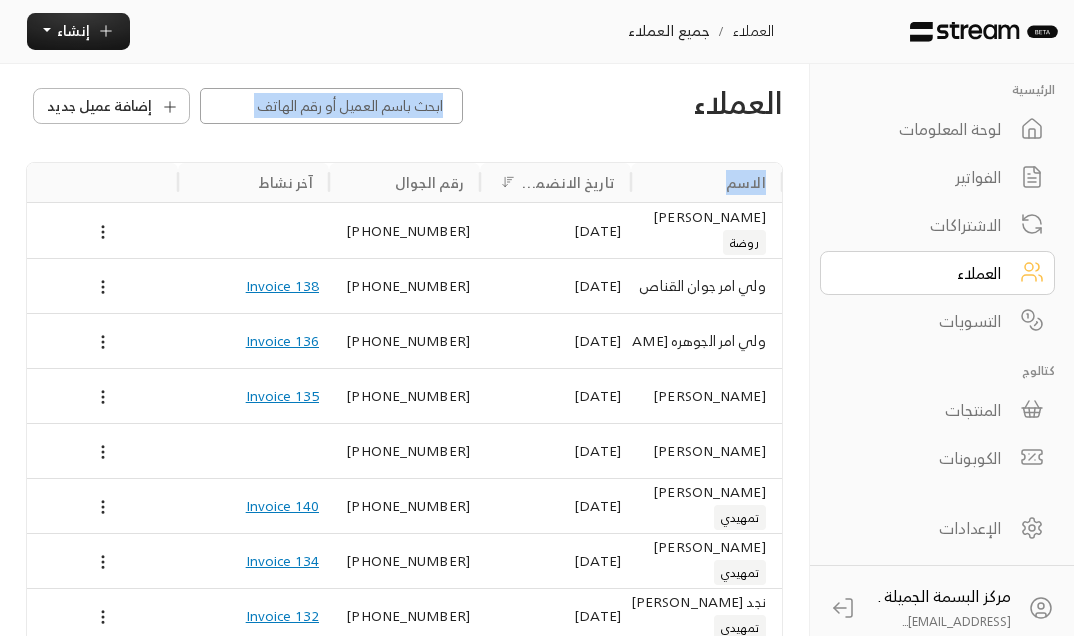 click at bounding box center (332, 106) 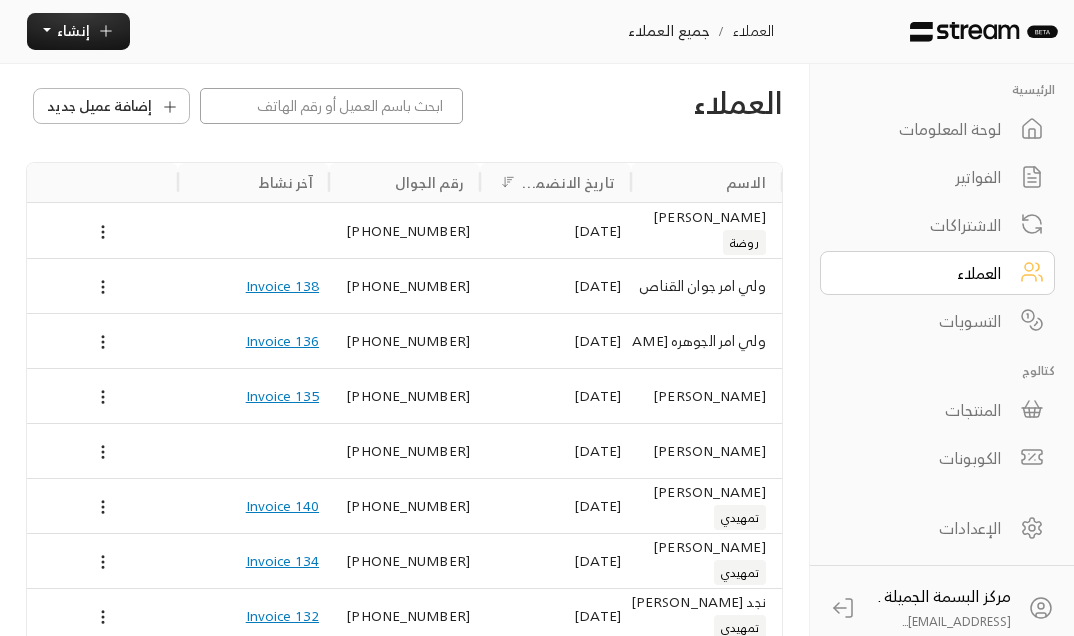 click at bounding box center [332, 106] 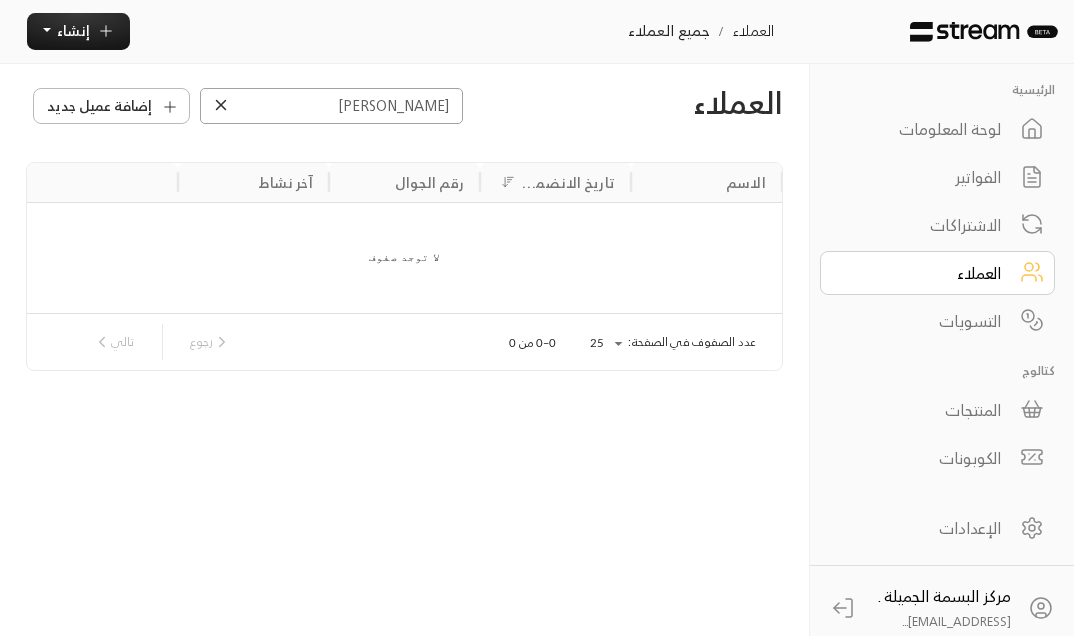 type on "[PERSON_NAME]" 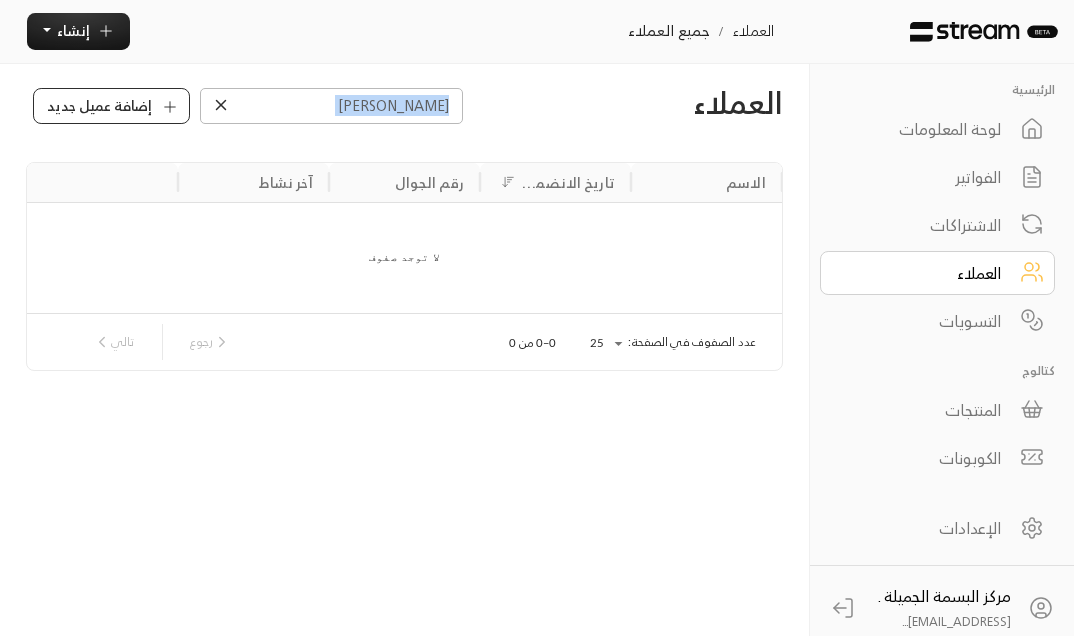 drag, startPoint x: 195, startPoint y: 141, endPoint x: 116, endPoint y: 110, distance: 84.8646 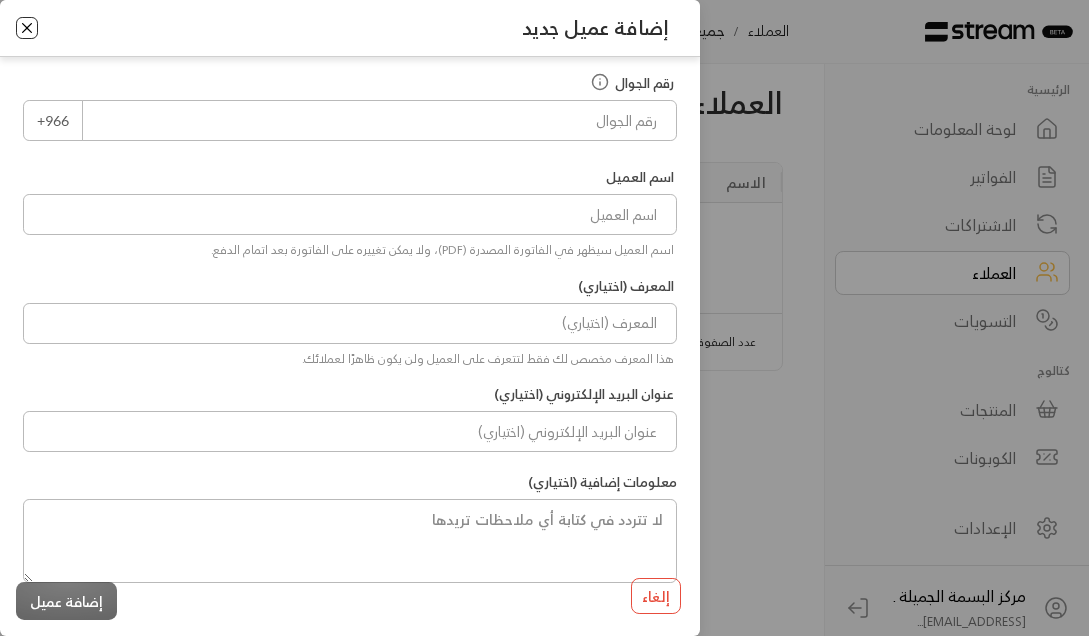 click at bounding box center [27, 28] 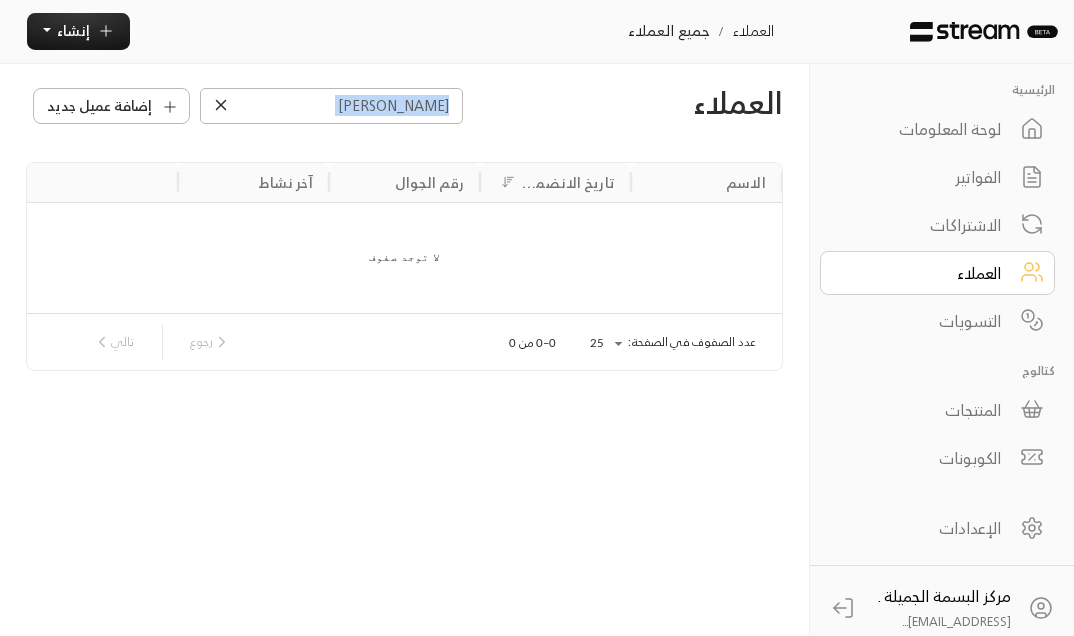 click on "الاشتراكات" at bounding box center [924, 225] 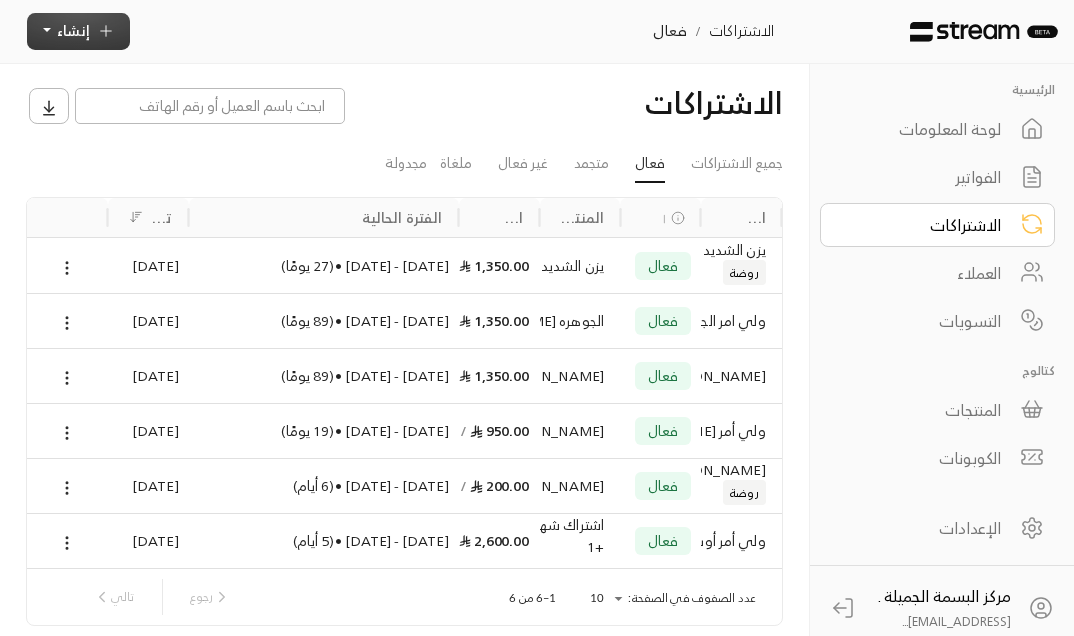 click on "إنشاء" at bounding box center [73, 30] 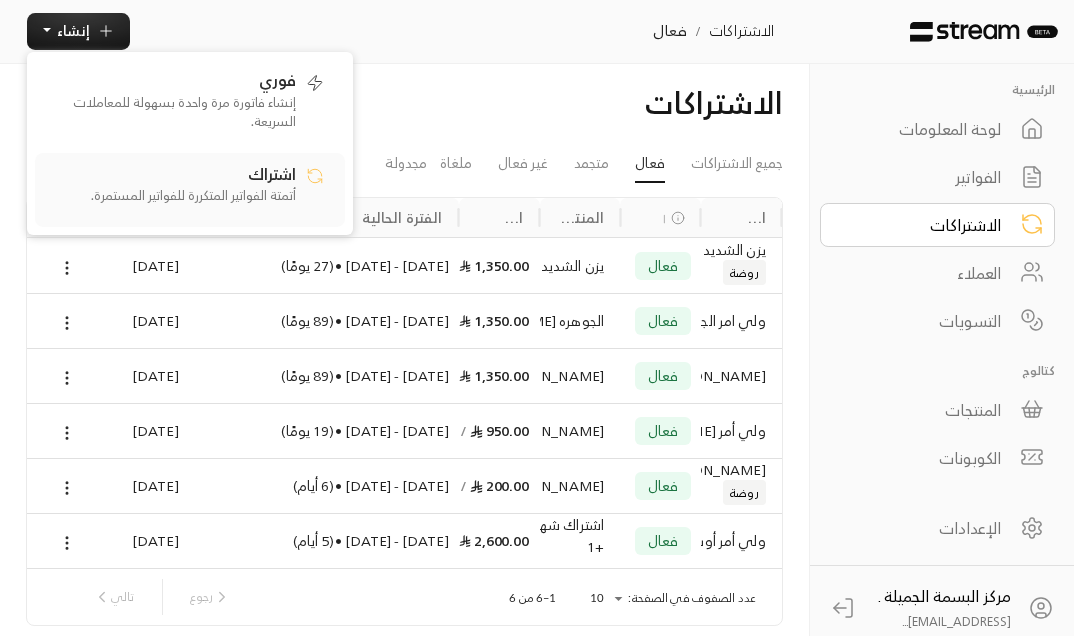 click on "أتمتة الفواتير المتكررة للفواتير المستمرة." at bounding box center (171, 196) 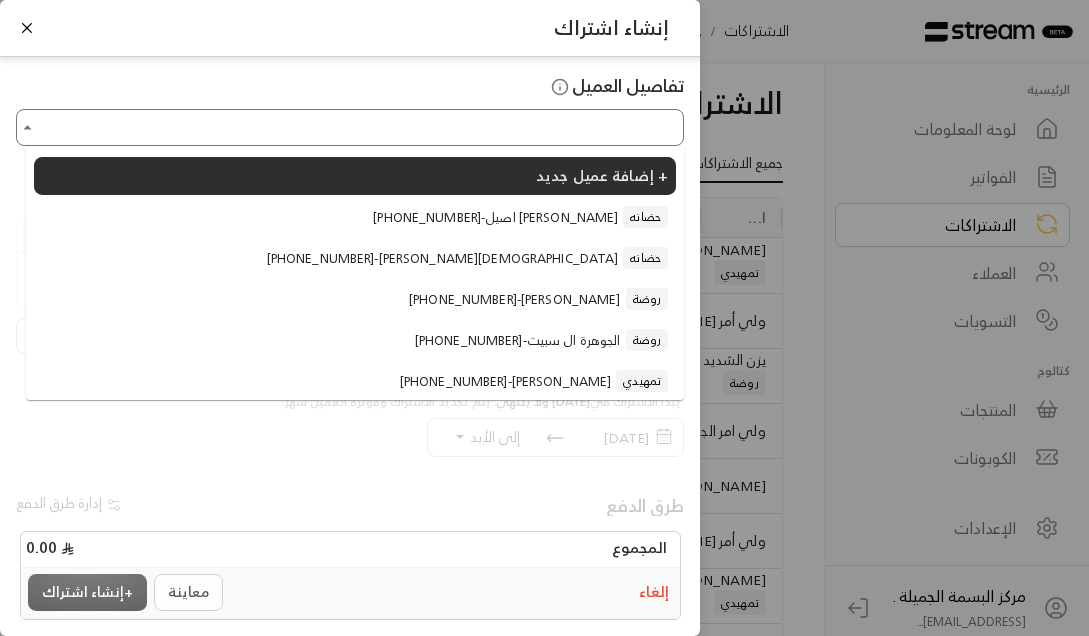 click on "اختر العميل" at bounding box center [350, 127] 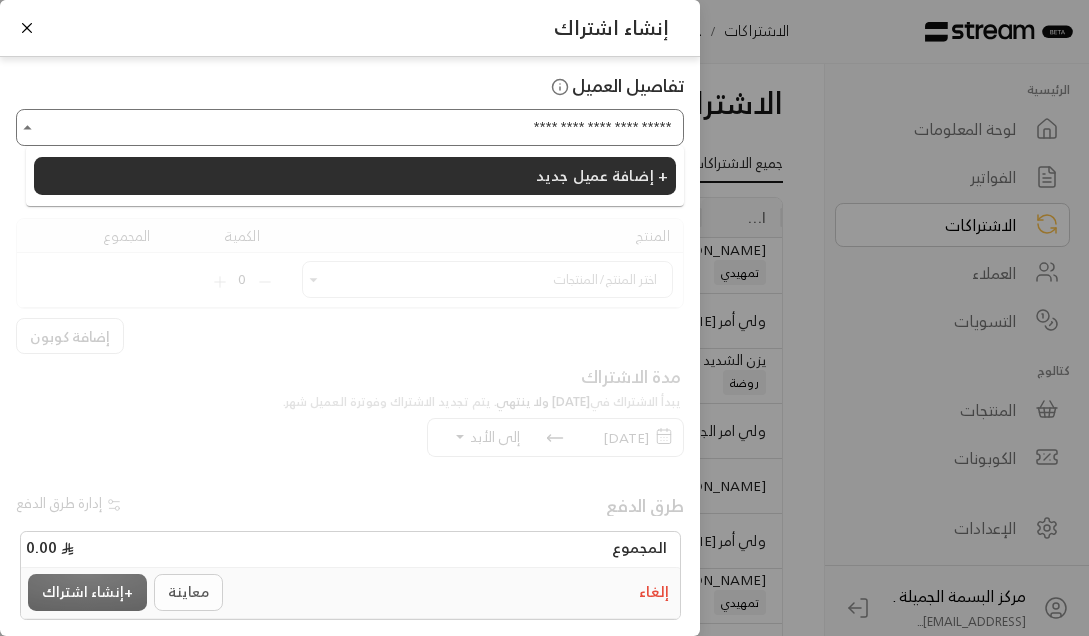 click on "**********" at bounding box center [350, 127] 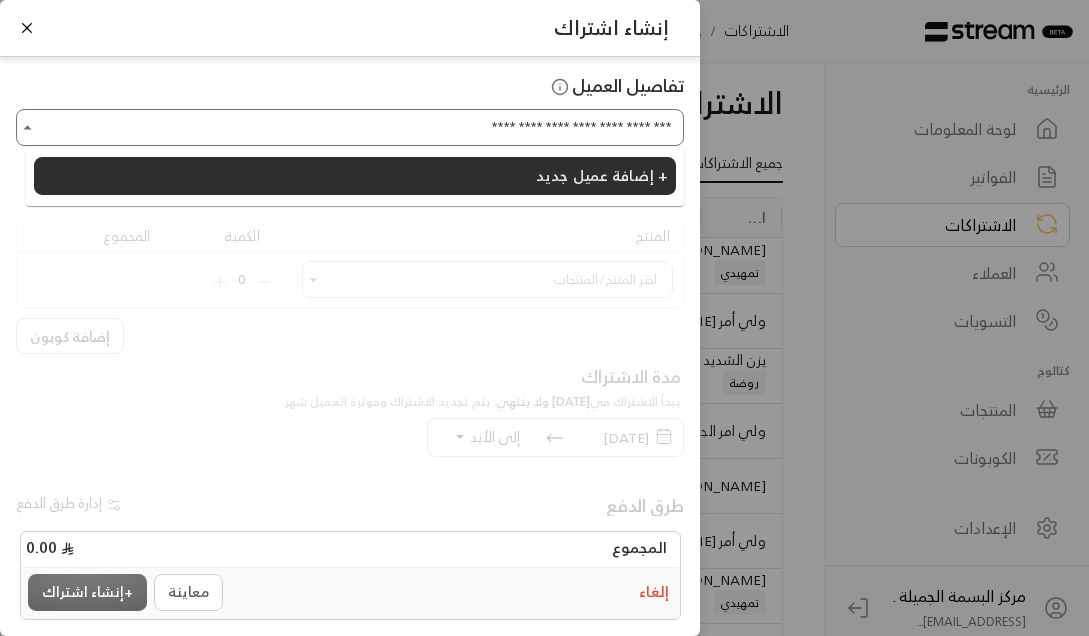type on "**********" 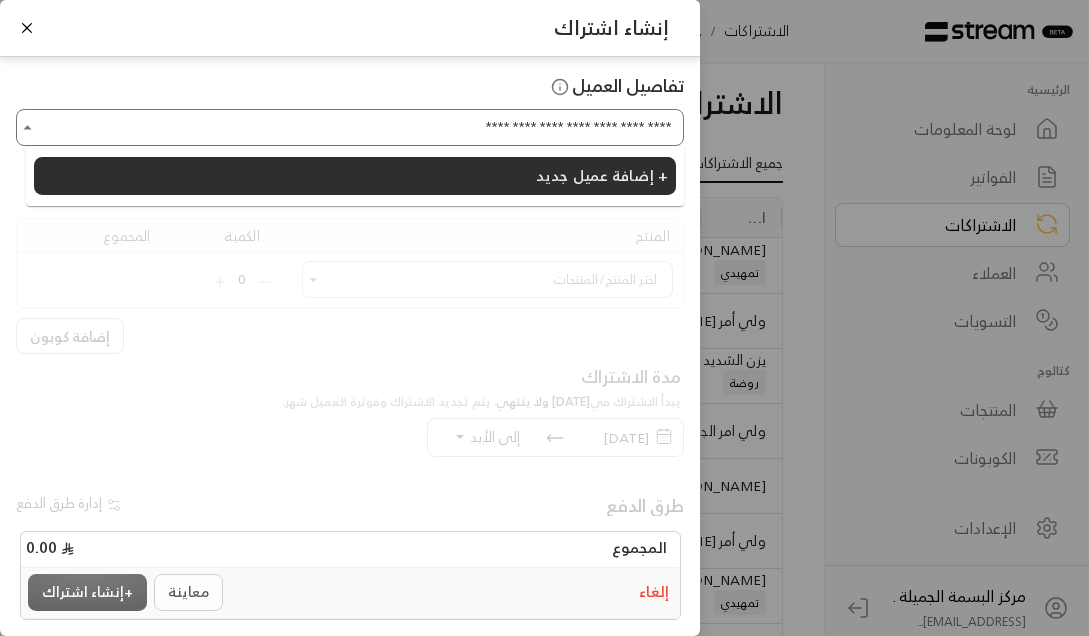 click on "**********" at bounding box center (350, 127) 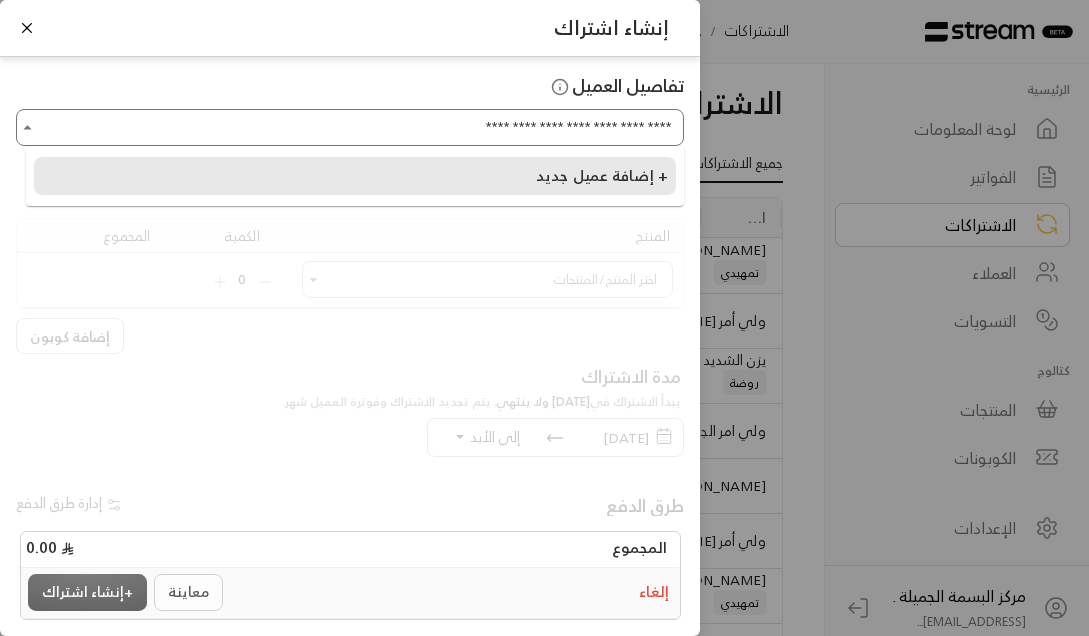 click on "إضافة عميل جديد +" at bounding box center [355, 176] 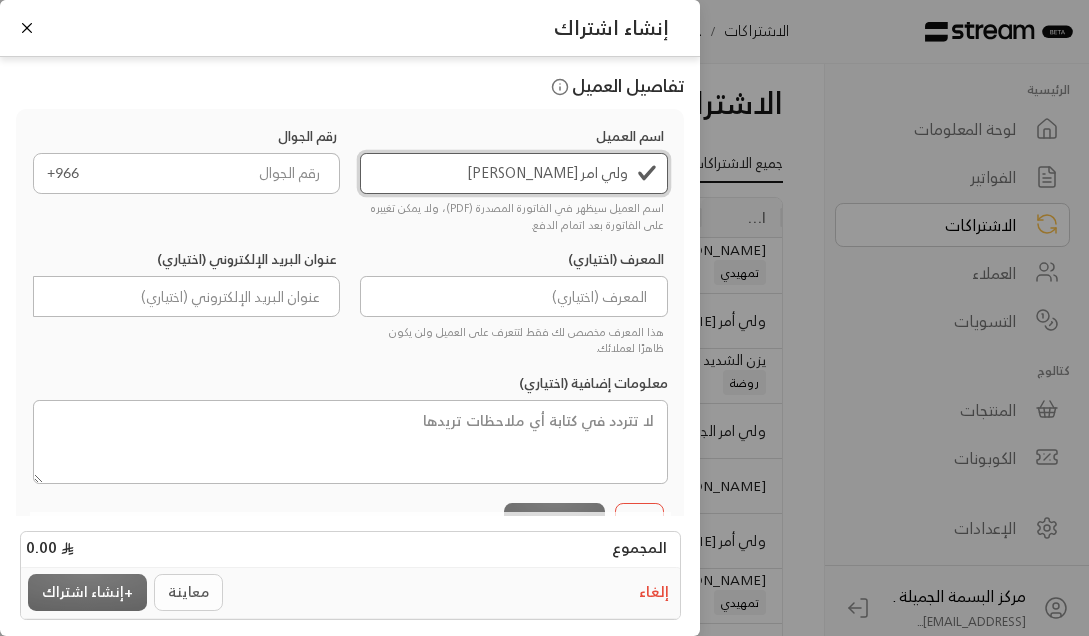 type on "ولي امر [PERSON_NAME]" 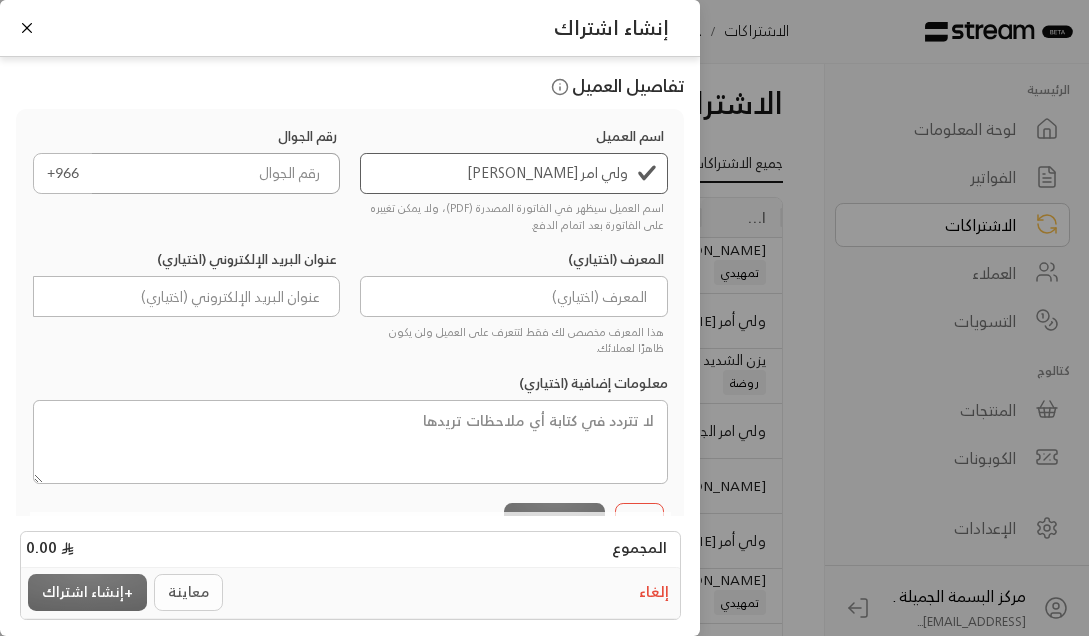 click at bounding box center [216, 173] 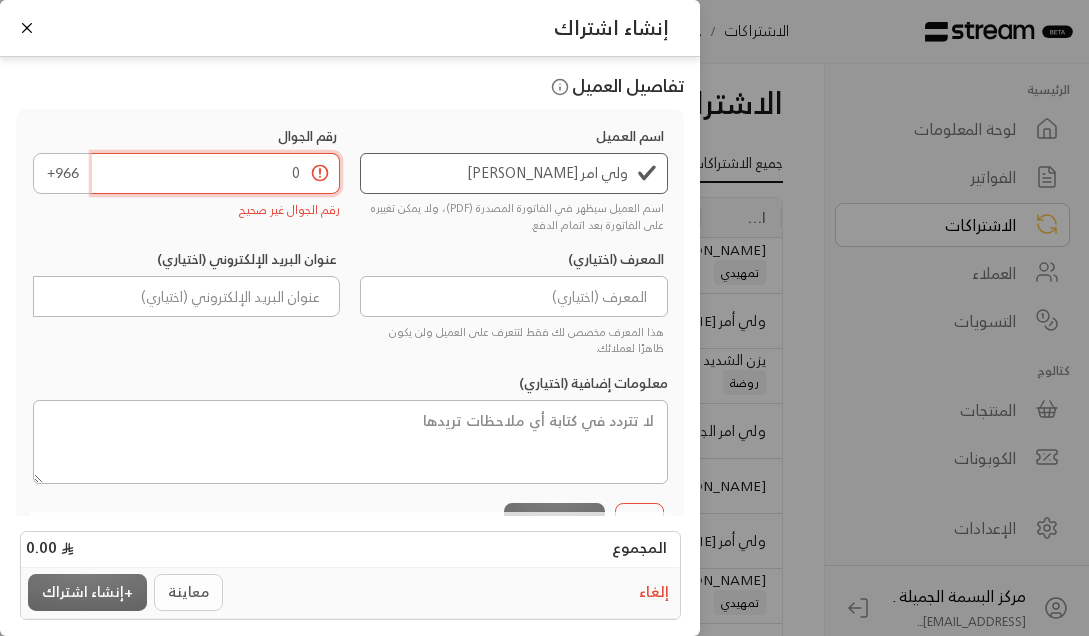 type on "05" 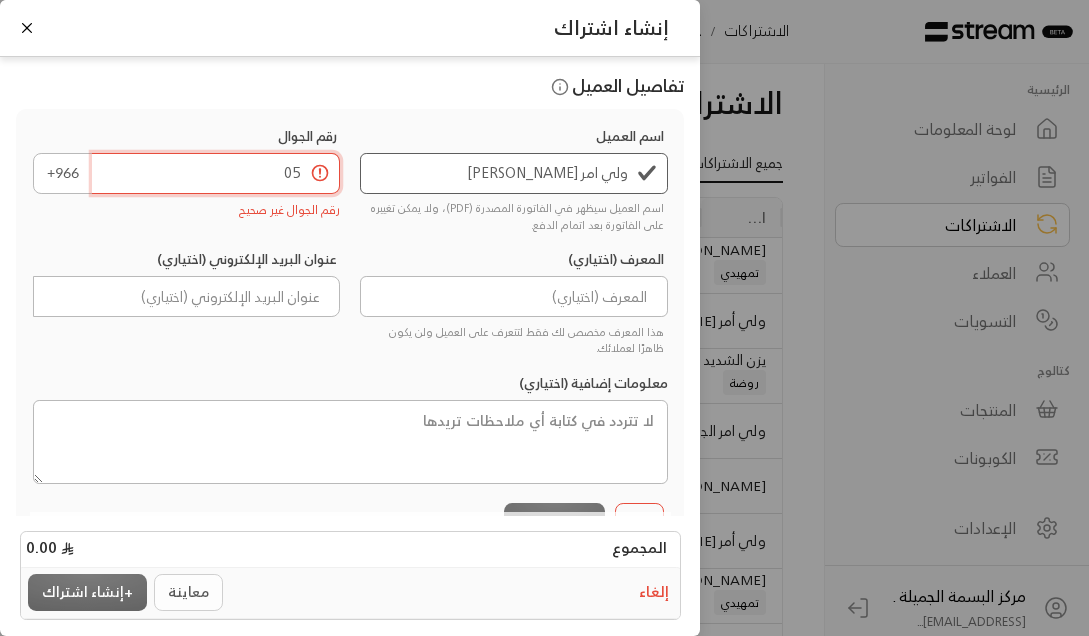 click on "05" at bounding box center (216, 173) 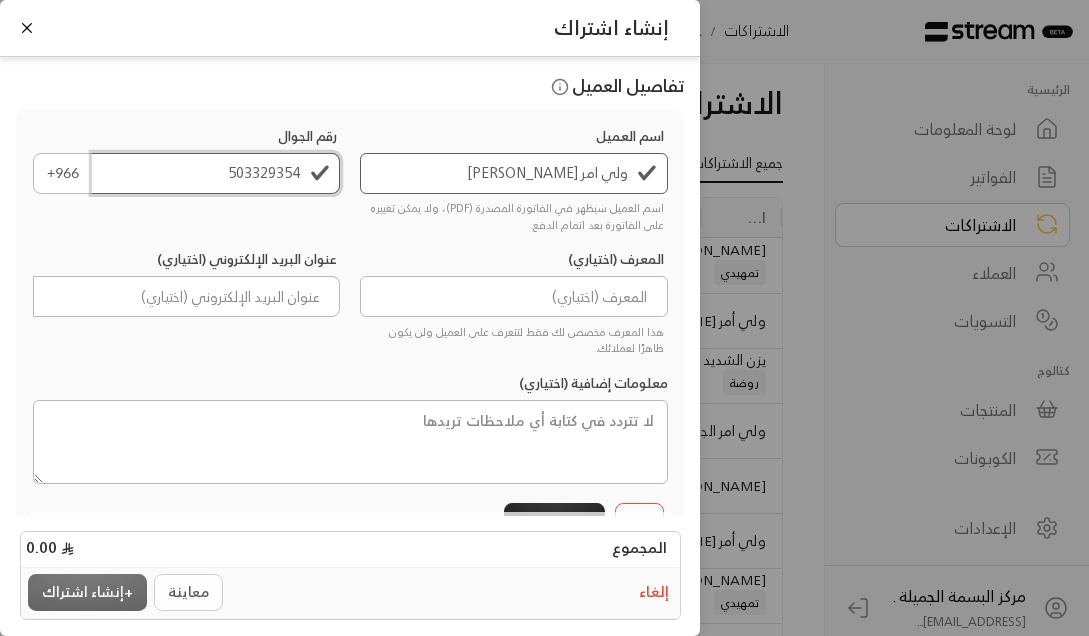 type on "503329354" 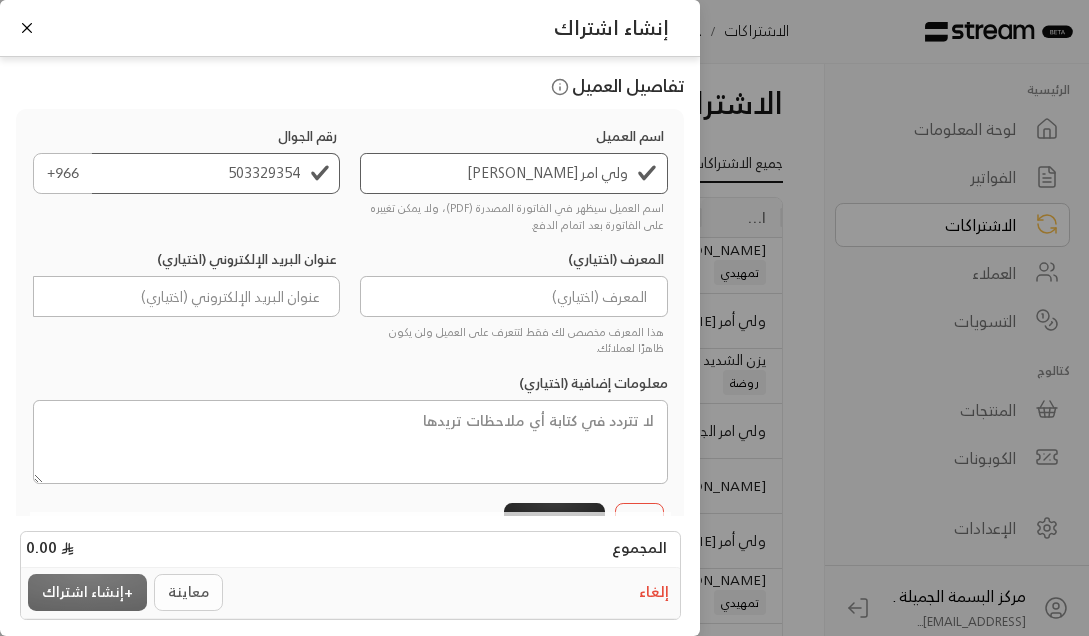click on "المجموع   0.00 إلغاء معاينة +  إنشاء اشتراك" at bounding box center (350, 566) 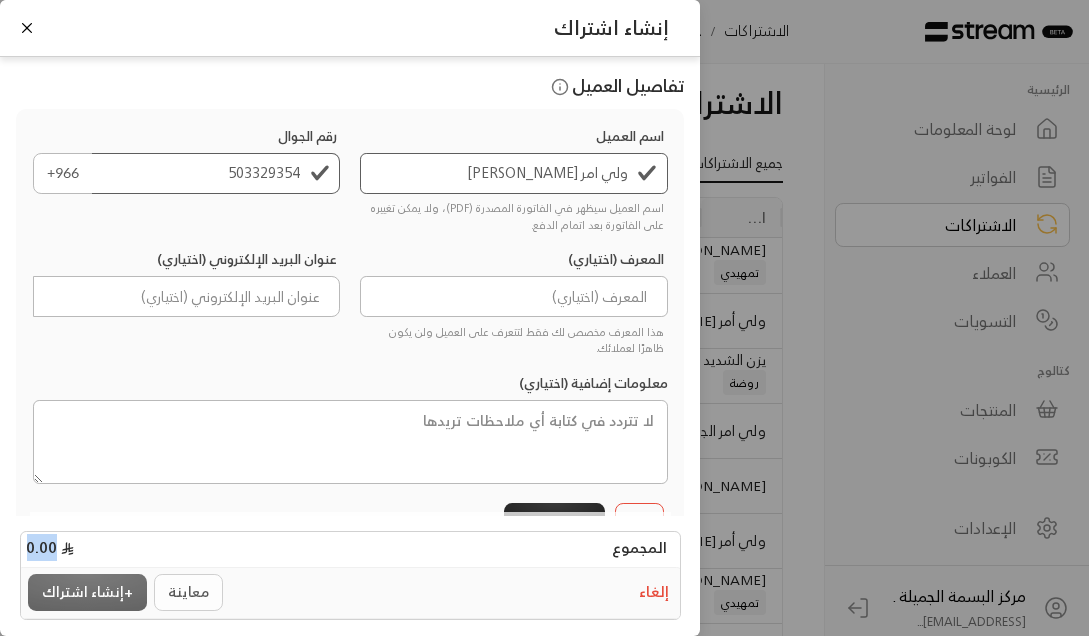 scroll, scrollTop: 665, scrollLeft: 0, axis: vertical 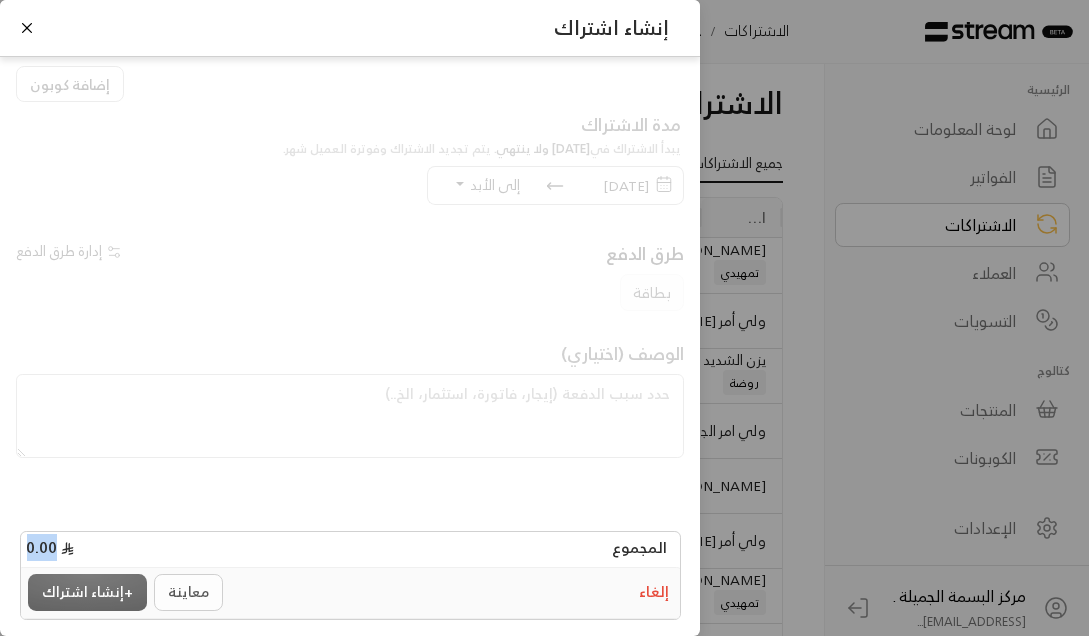 click on "المجموع   0.00 إلغاء معاينة +  إنشاء اشتراك" at bounding box center (350, 566) 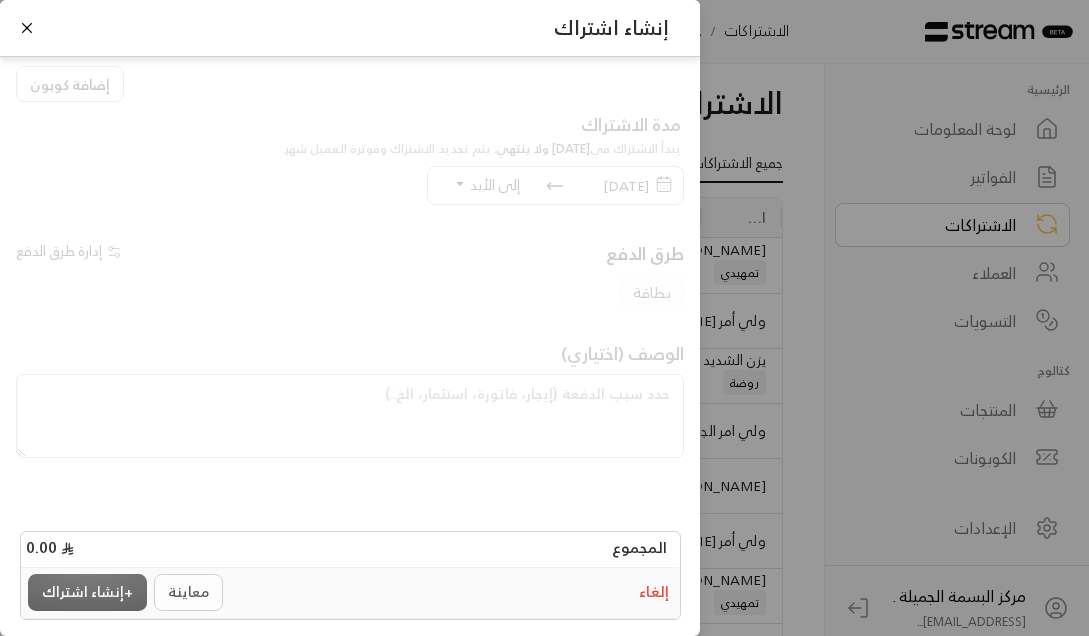 click on "المجموع   0.00 إلغاء معاينة +  إنشاء اشتراك" at bounding box center (350, 566) 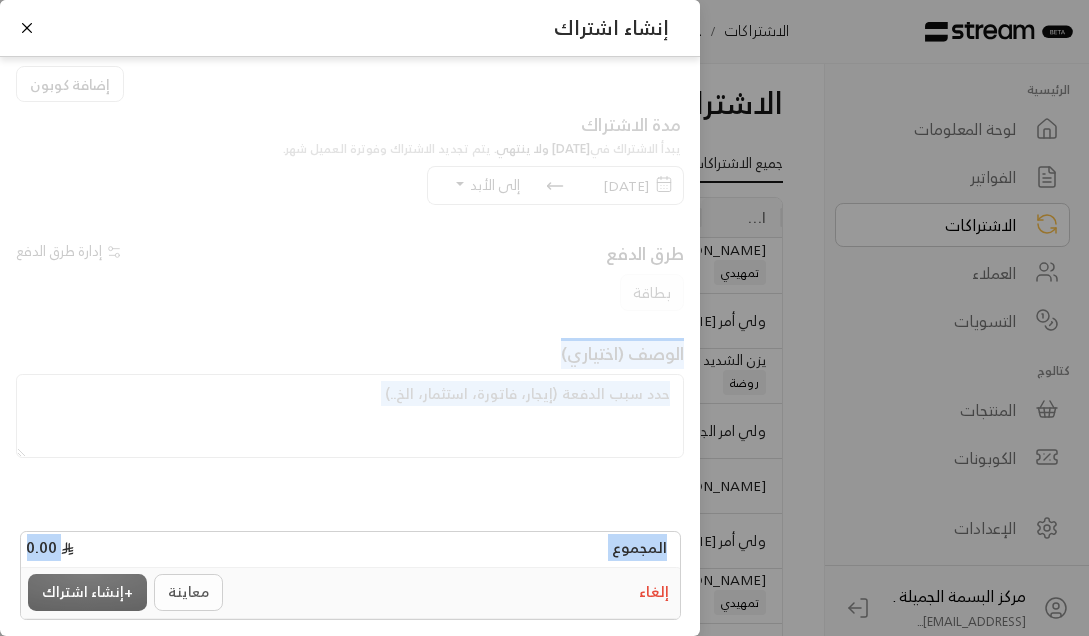 drag, startPoint x: 7, startPoint y: 615, endPoint x: 73, endPoint y: 430, distance: 196.42047 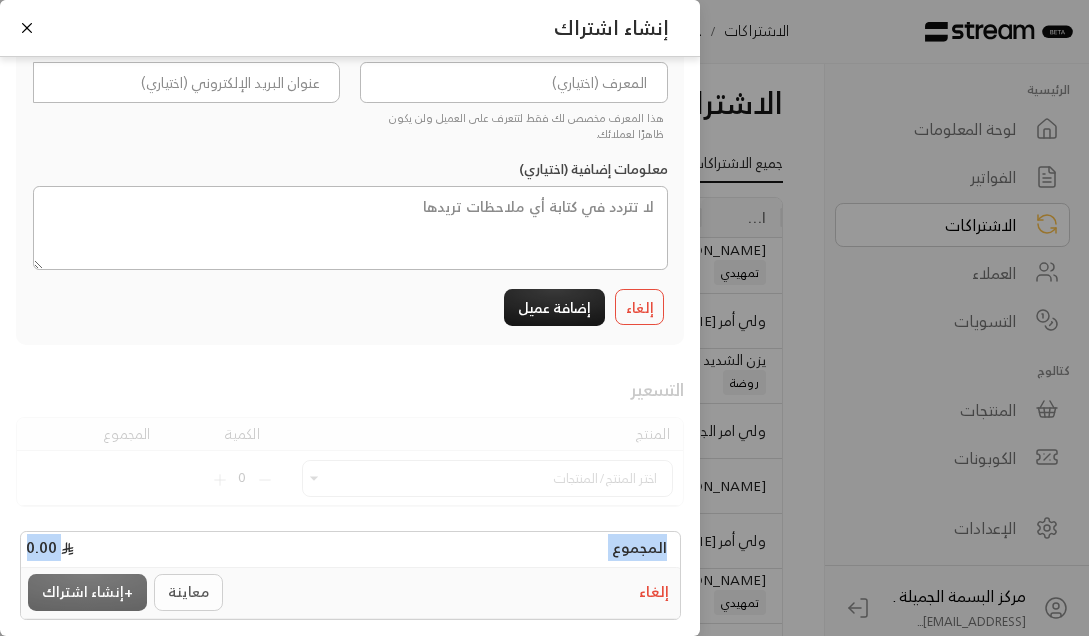 scroll, scrollTop: 46, scrollLeft: 0, axis: vertical 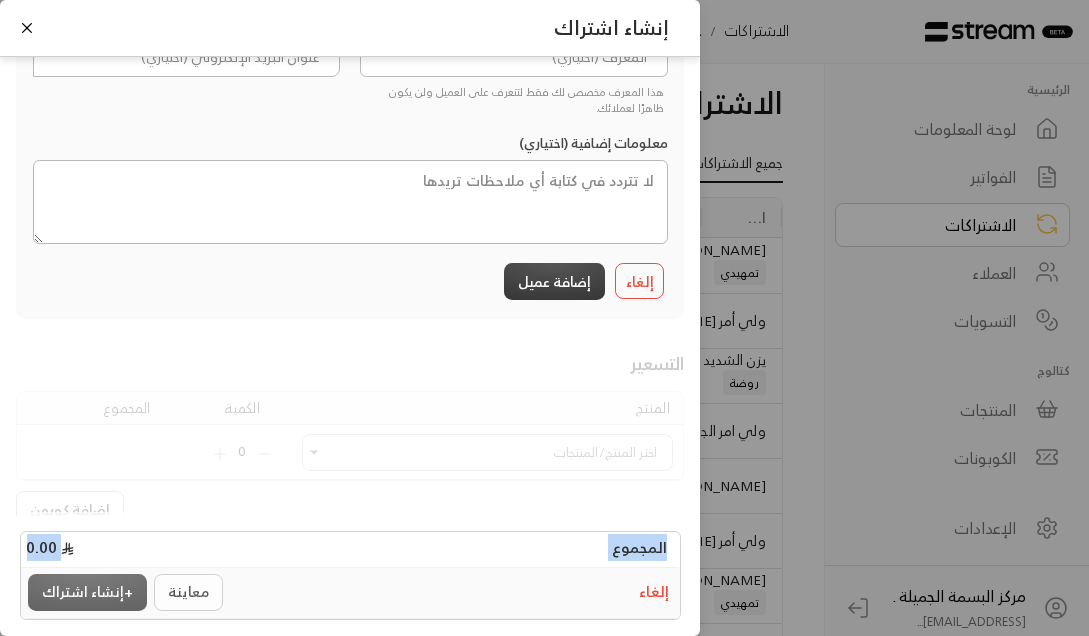 click on "إضافة عميل" at bounding box center (554, 281) 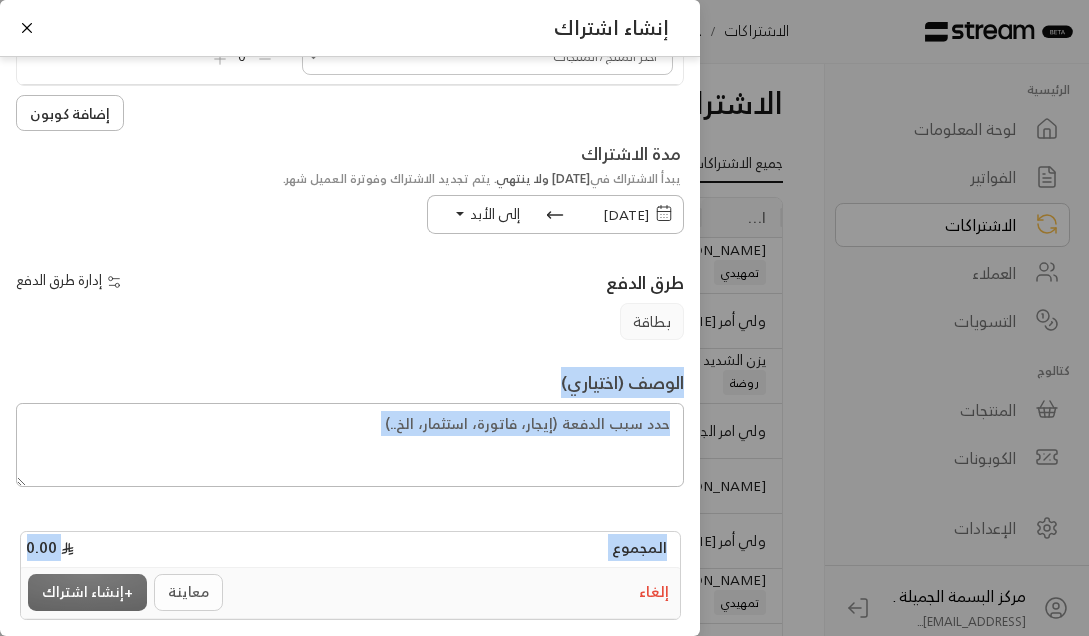 scroll, scrollTop: 223, scrollLeft: 0, axis: vertical 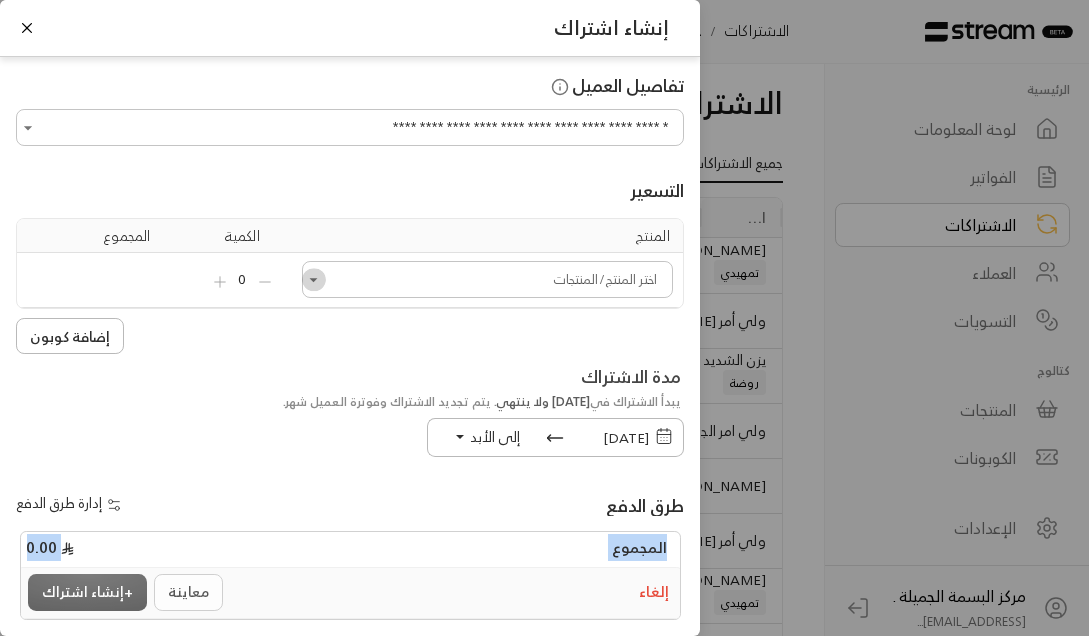 click 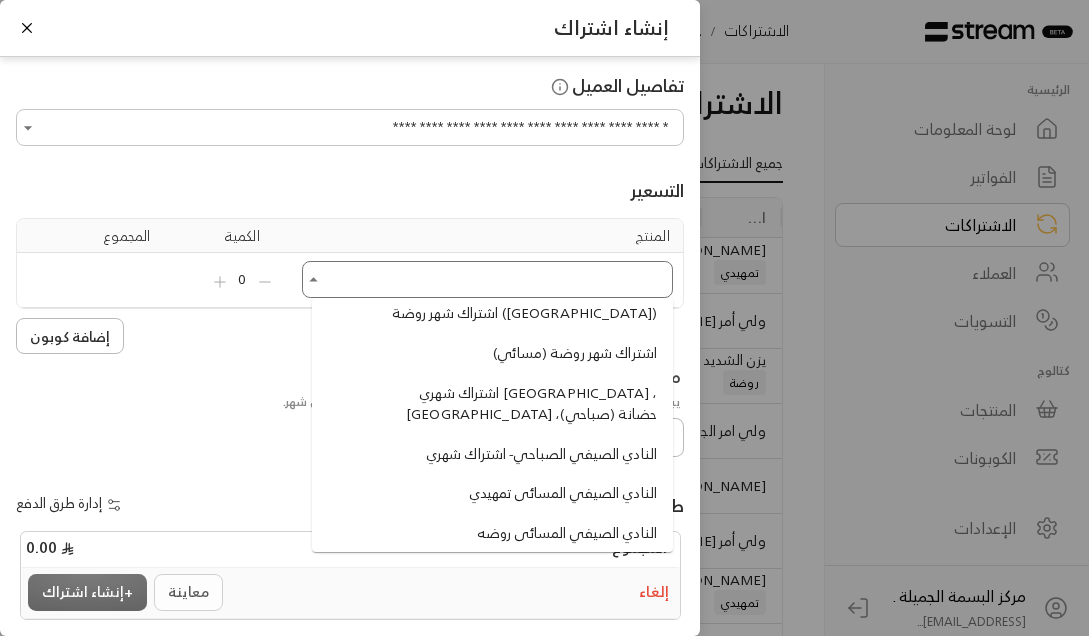 scroll, scrollTop: 1600, scrollLeft: 0, axis: vertical 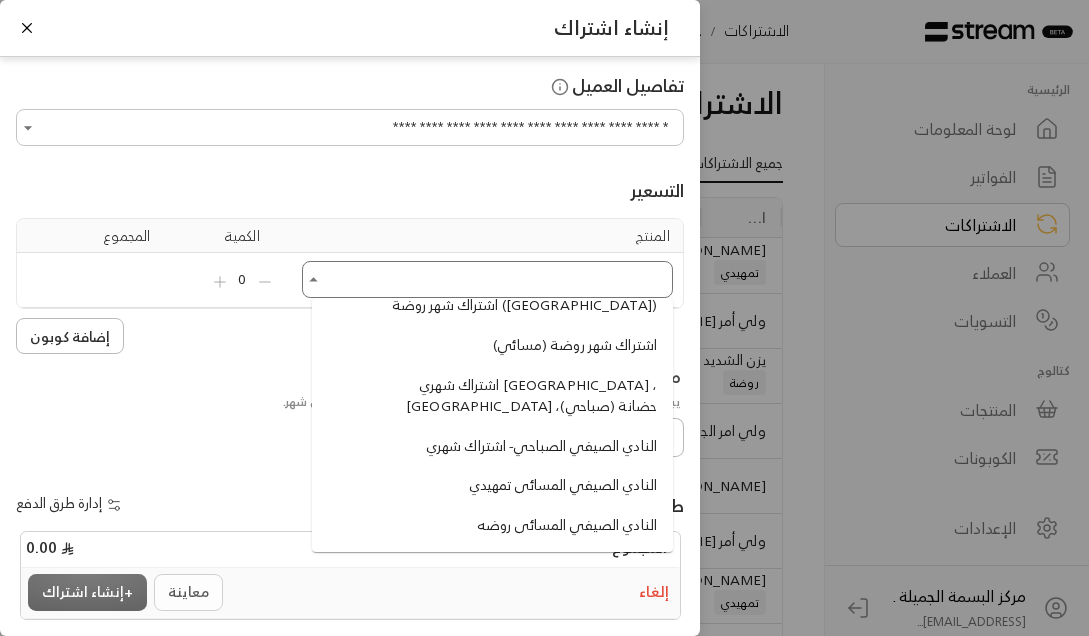 click on "النادي الصيفي المسائى روضه" at bounding box center [567, 525] 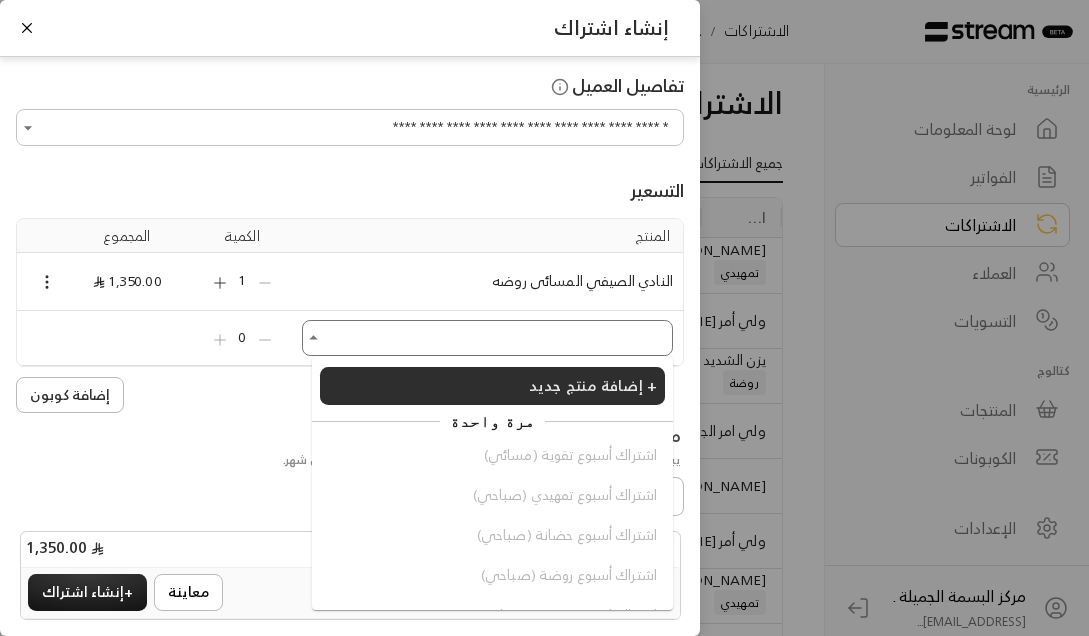 drag, startPoint x: 344, startPoint y: 342, endPoint x: 316, endPoint y: 339, distance: 28.160255 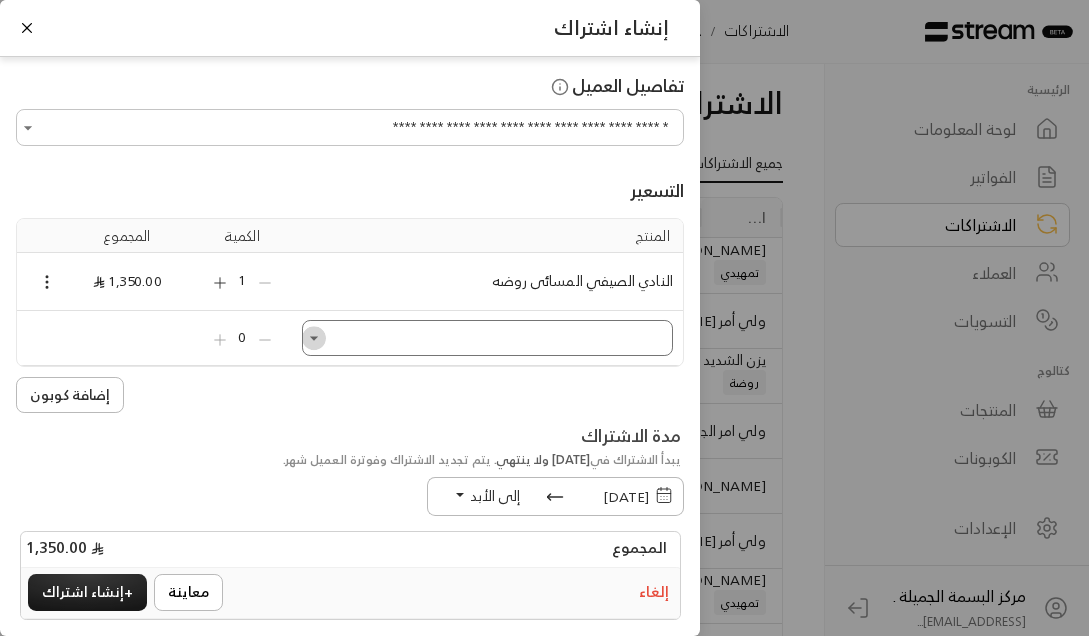 click 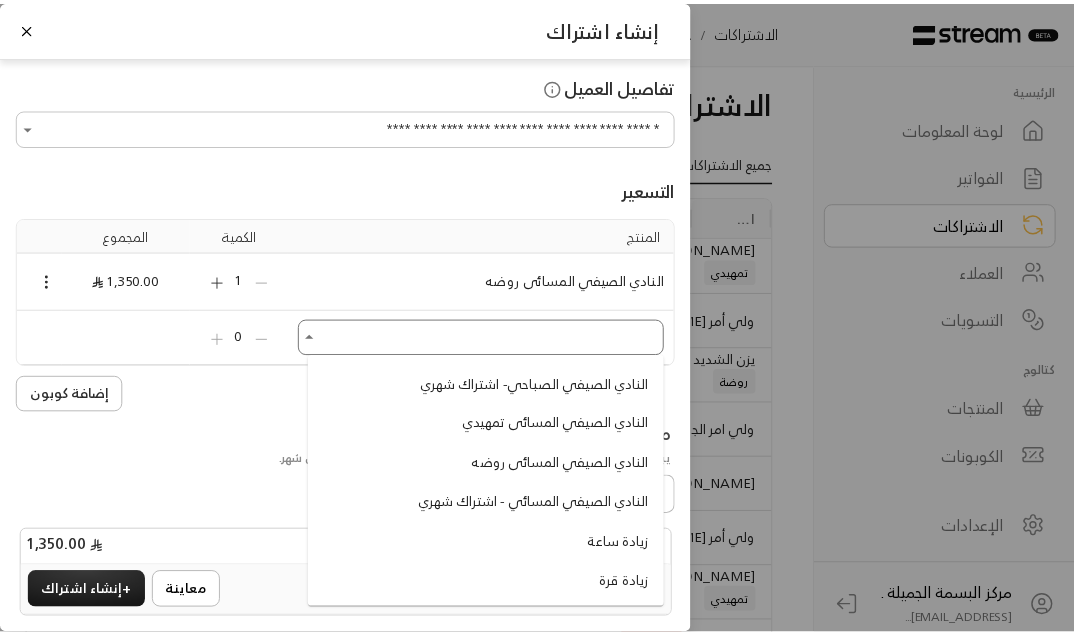 scroll, scrollTop: 1720, scrollLeft: 0, axis: vertical 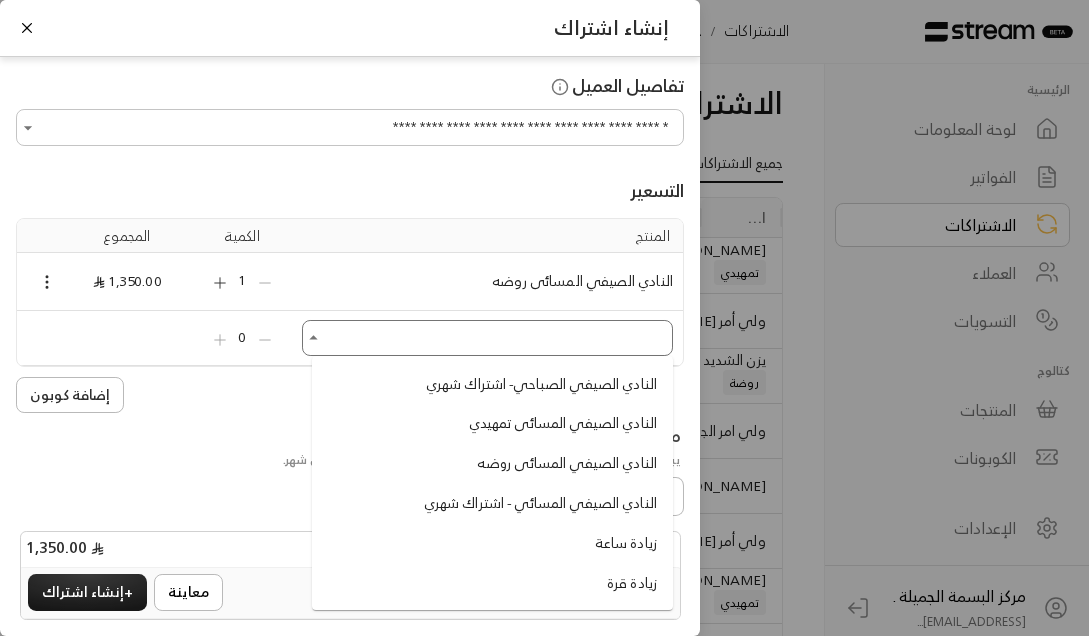 click on "النادي الصيفي المسائى روضه" at bounding box center [567, 463] 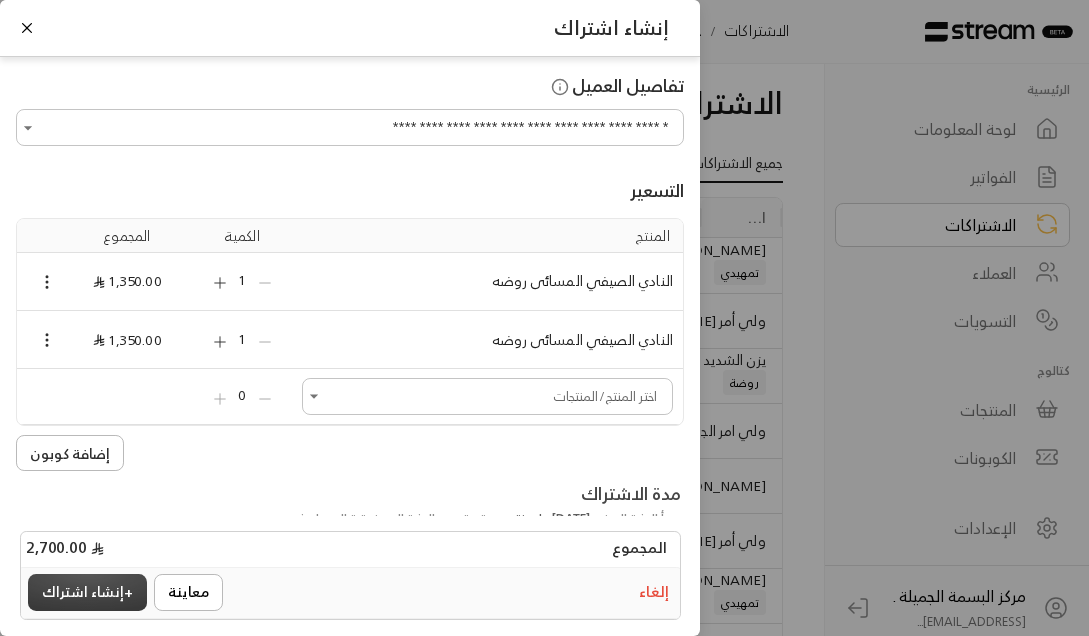 click on "+  إنشاء اشتراك" at bounding box center [87, 592] 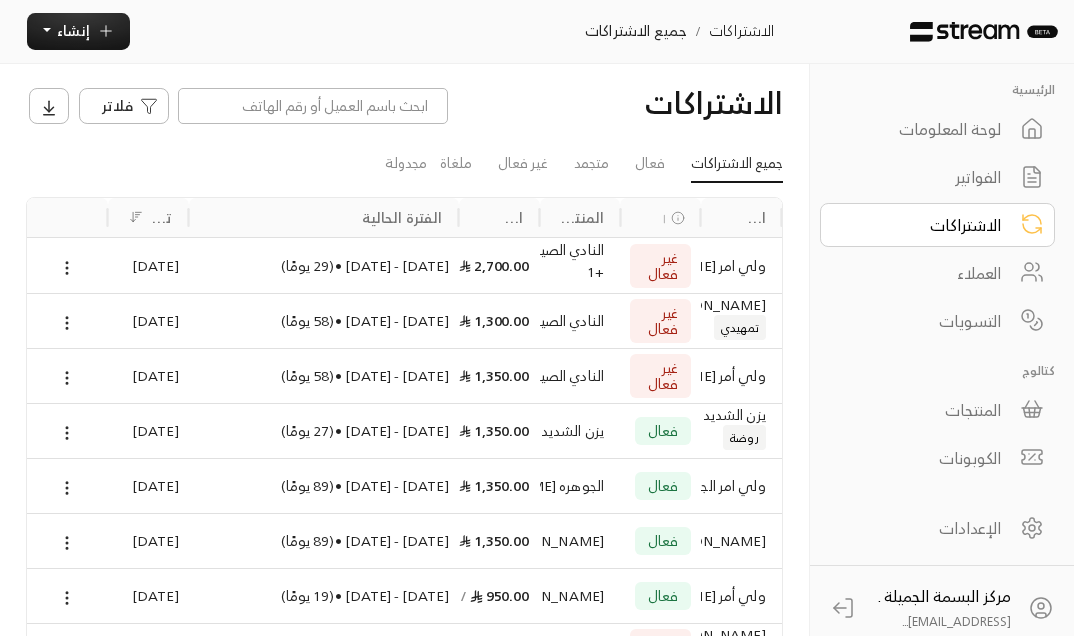 click on "غير فعال" at bounding box center (660, 265) 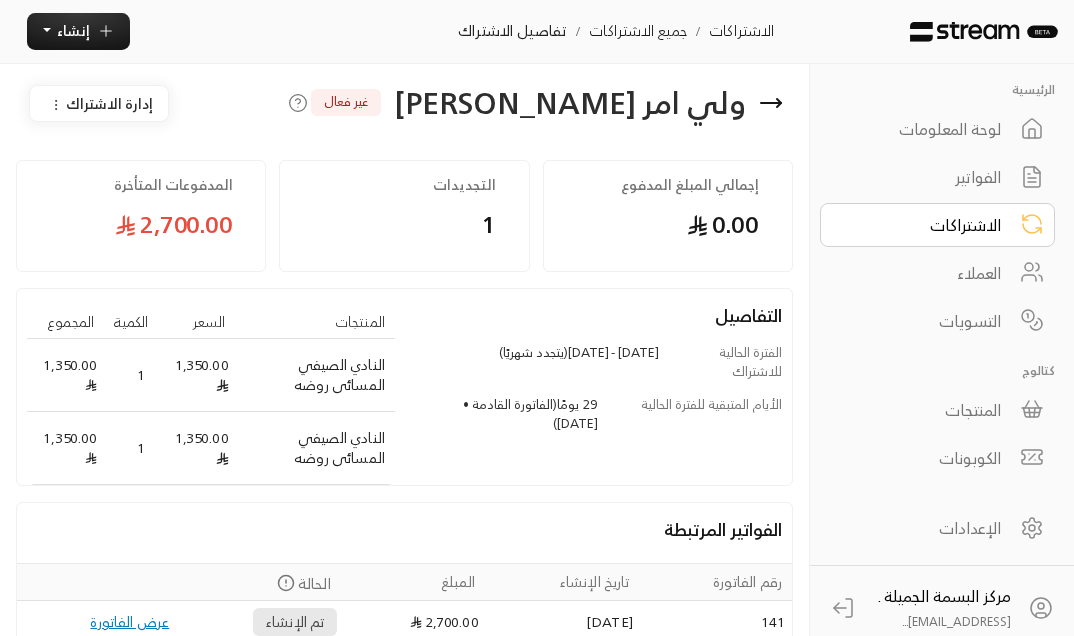 click on "ولي امر [PERSON_NAME] غير فعال إدارة الاشتراك إجمالي المبلغ المدفوع 0.00   التجديدات 1 المدفوعات المتأخرة 2,700.00   التفاصيل الفترة الحالية للاشتراك   [DATE]   -   [DATE]  ( يتجدد شهريًا ) الأيام المتبقية للفترة الحالية   29 يومًا  ( الفاتورة القادمة   •   [DATE] ) المنتجات السعر الكمية المجموع النادي الصيفي المسائى روضه 1,350.00   1 1,350.00   النادي الصيفي المسائى روضه 1,350.00   1 1,350.00   الفواتير المرتبطة رقم الفاتورة تاريخ الإنشاء المبلغ الحالة   141 [DATE] 2,700.00   تم الإنشاء عرض الفاتورة" at bounding box center (404, 367) 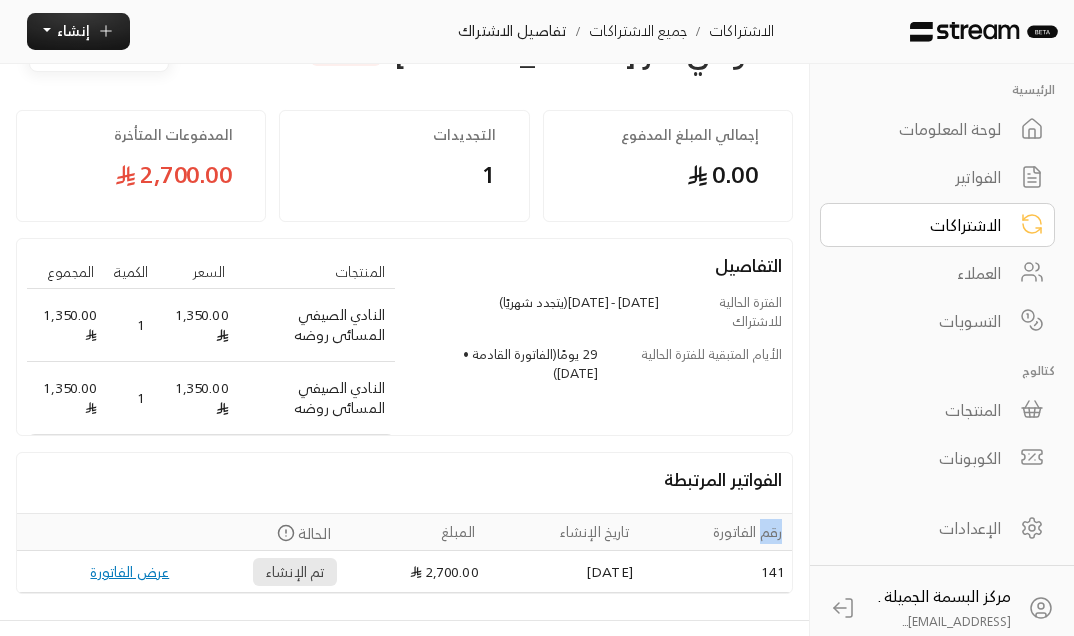 click on "ولي امر [PERSON_NAME] غير فعال إدارة الاشتراك إجمالي المبلغ المدفوع 0.00   التجديدات 1 المدفوعات المتأخرة 2,700.00   التفاصيل الفترة الحالية للاشتراك   [DATE]   -   [DATE]  ( يتجدد شهريًا ) الأيام المتبقية للفترة الحالية   29 يومًا  ( الفاتورة القادمة   •   [DATE] ) المنتجات السعر الكمية المجموع النادي الصيفي المسائى روضه 1,350.00   1 1,350.00   النادي الصيفي المسائى روضه 1,350.00   1 1,350.00   الفواتير المرتبطة رقم الفاتورة تاريخ الإنشاء المبلغ الحالة   141 [DATE] 2,700.00   تم الإنشاء عرض الفاتورة" at bounding box center (404, 317) 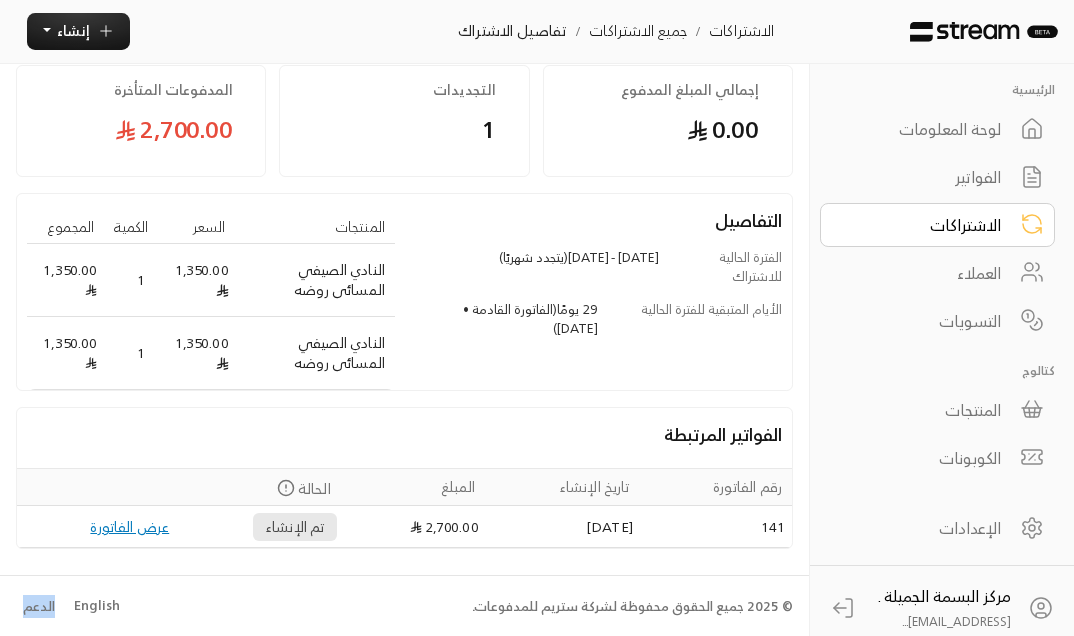 click on "© 2025 جميع الحقوق محفوظة لشركة ستريم للمدفوعات. English   الدعم" at bounding box center [404, 605] 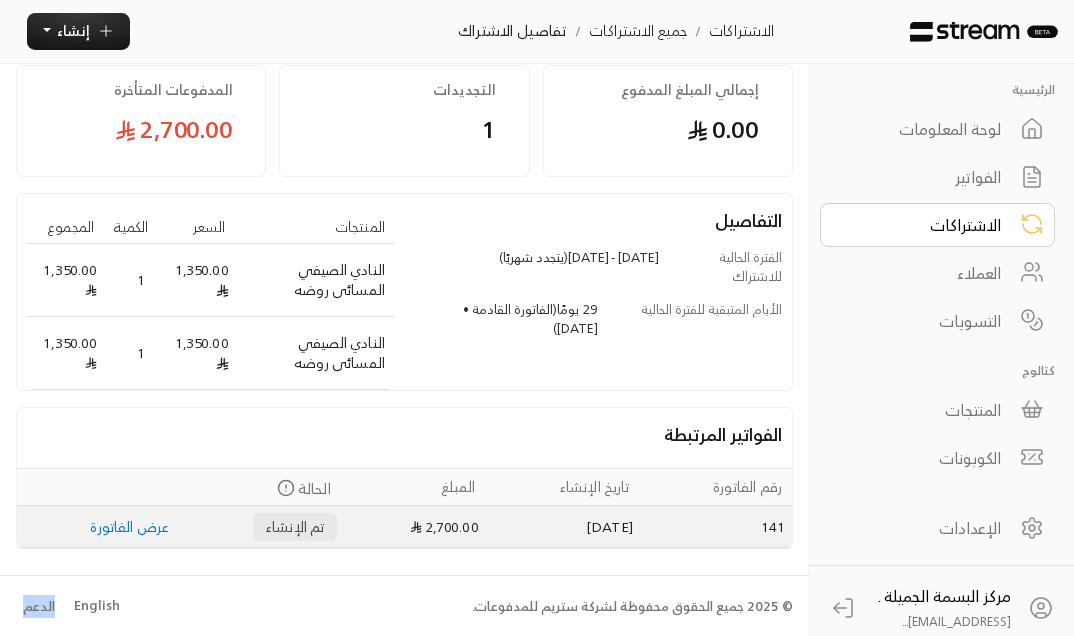 drag, startPoint x: 5, startPoint y: 625, endPoint x: 167, endPoint y: 523, distance: 191.43668 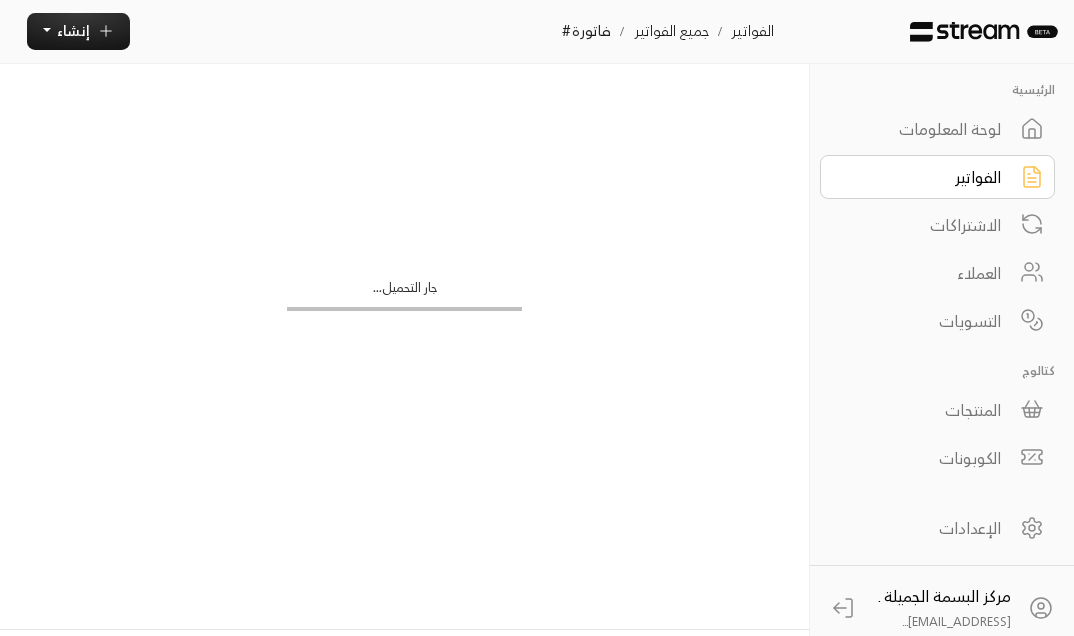 scroll, scrollTop: 0, scrollLeft: 0, axis: both 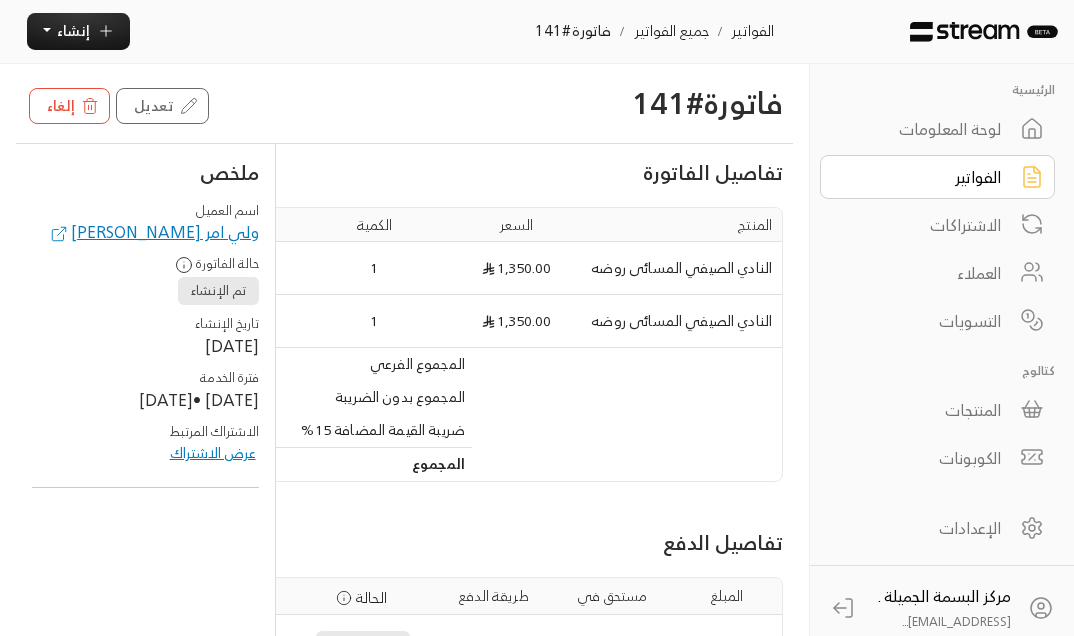 click 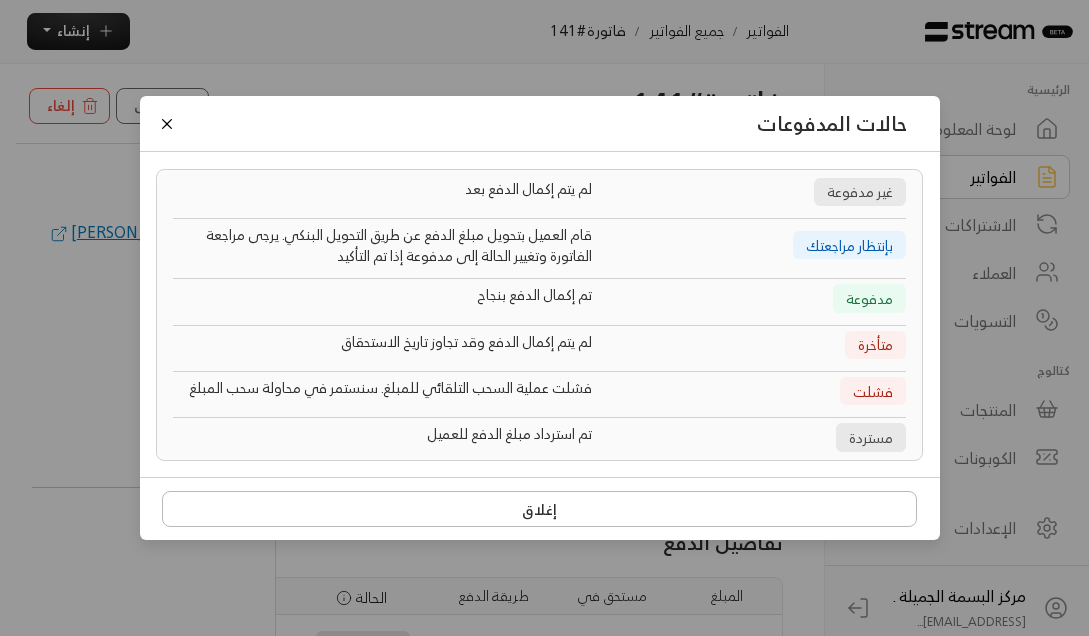 click on "حالات المدفوعات غير مدفوعة لم يتم إكمال الدفع بعد بإنتظار مراجعتك قام العميل بتحويل مبلغ الدفع عن طريق التحويل البنكي. يرجى مراجعة الفاتورة وتغيير الحالة إلى مدفوعة إذا تم التأكيد مدفوعة تم إكمال الدفع بنجاح متأخرة لم يتم إكمال الدفع وقد تجاوز تاريخ الاستحقاق فشلت فشلت عملية السحب التلقائي للمبلغ. سنستمر في محاولة سحب المبلغ مستردة تم استرداد مبلغ الدفع للعميل إغلاق" at bounding box center (544, 318) 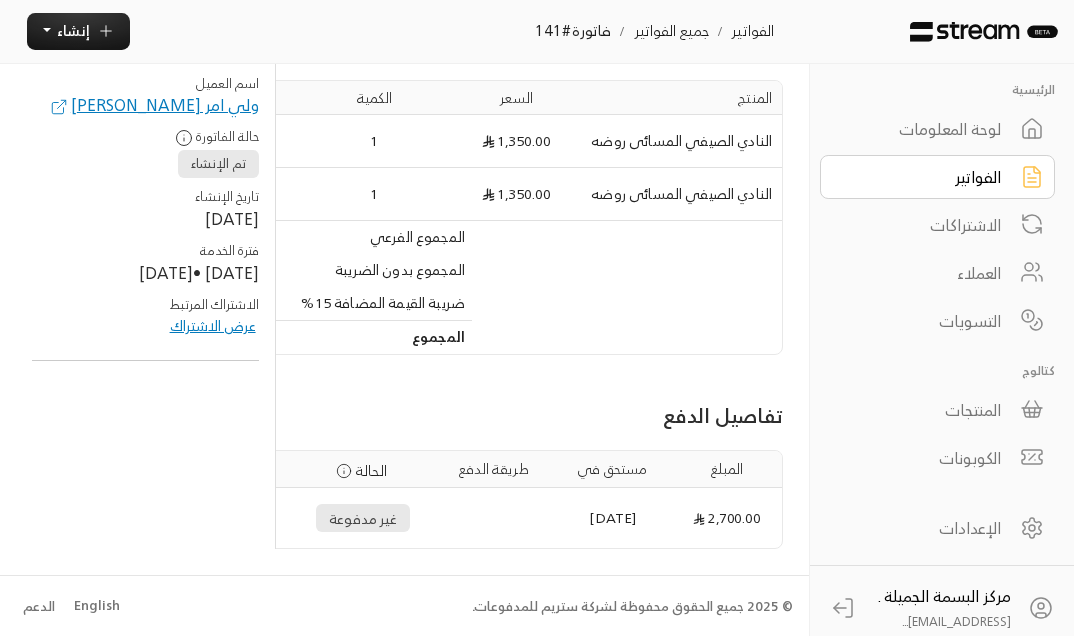 scroll, scrollTop: 147, scrollLeft: 0, axis: vertical 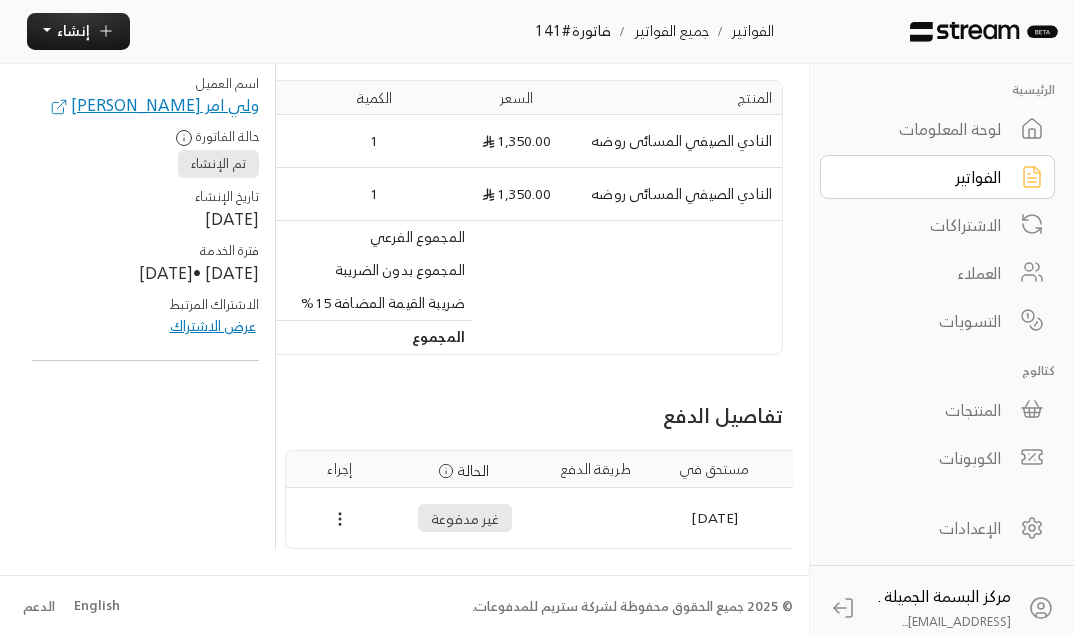 click 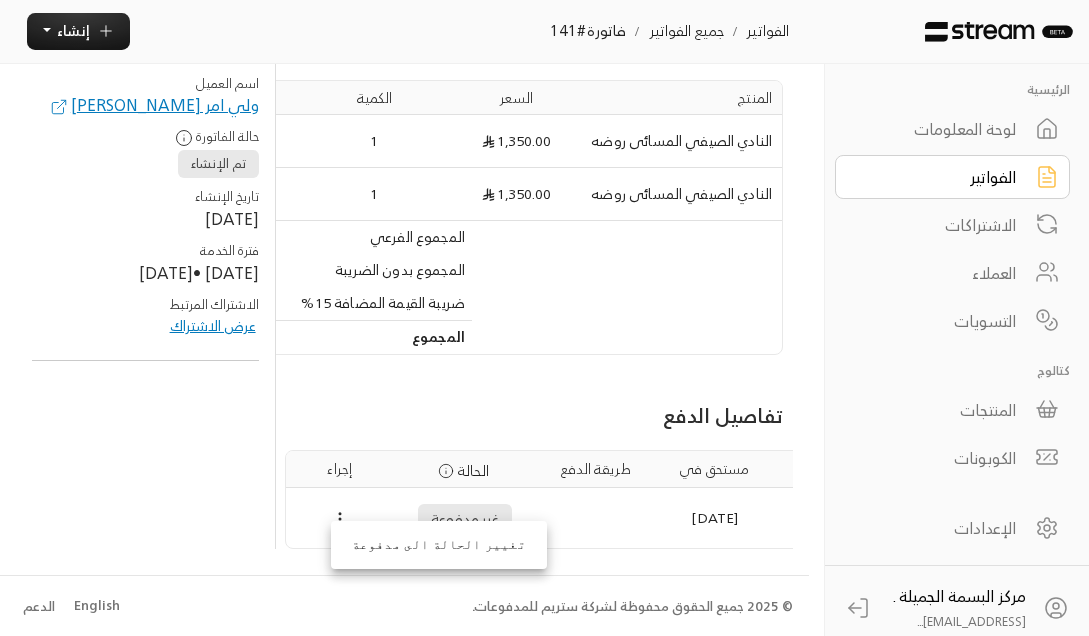 click on "تغيير الحالة الى مدفوعة" at bounding box center [439, 545] 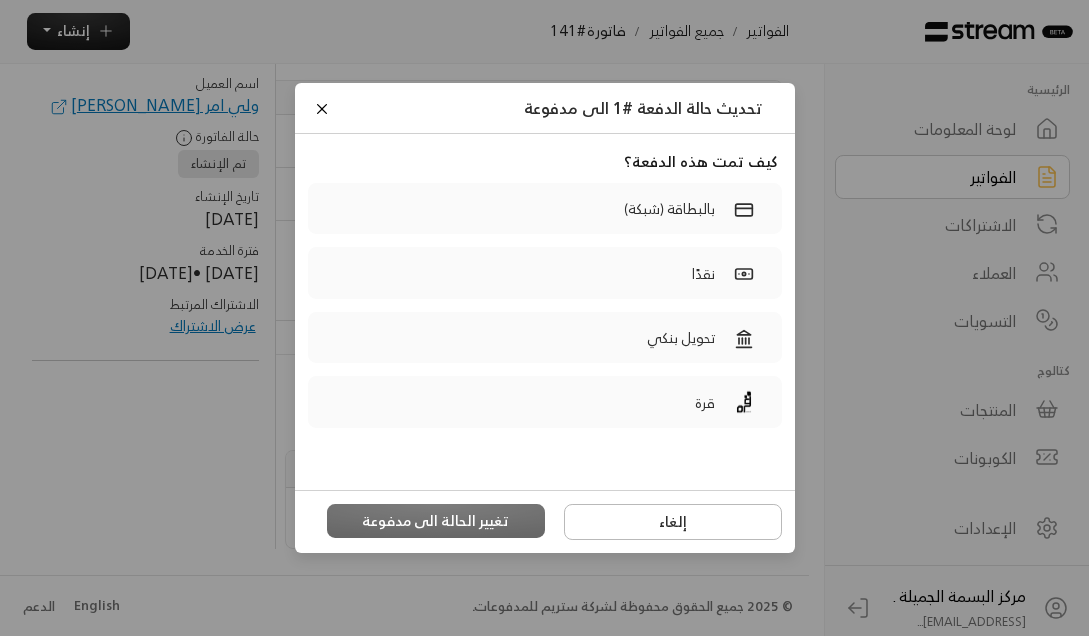 scroll, scrollTop: 0, scrollLeft: -92, axis: horizontal 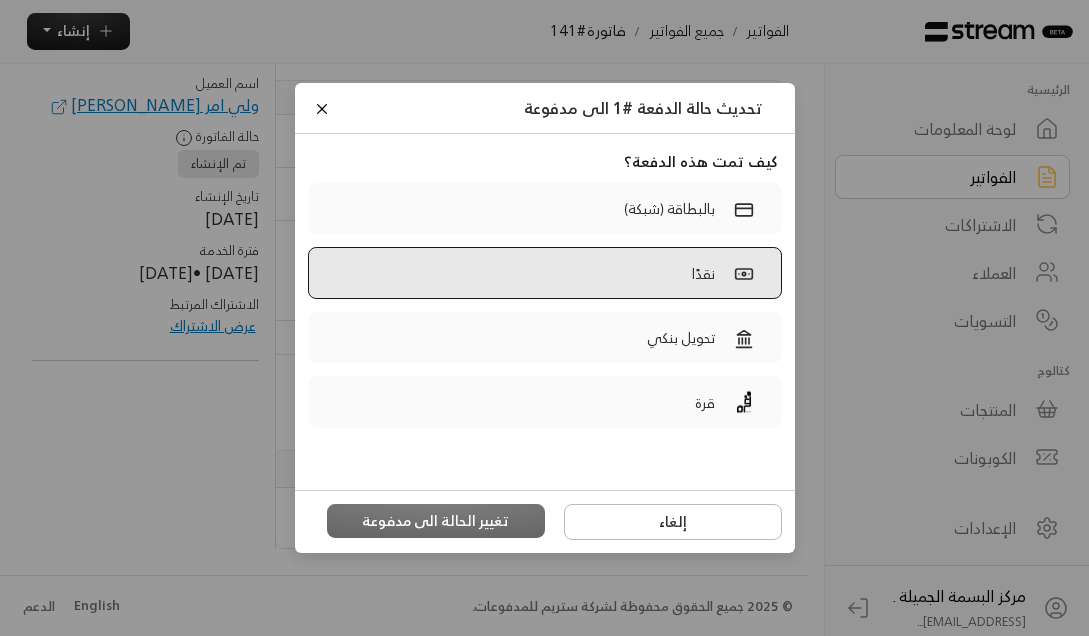 click on "نقدًا" at bounding box center [723, 273] 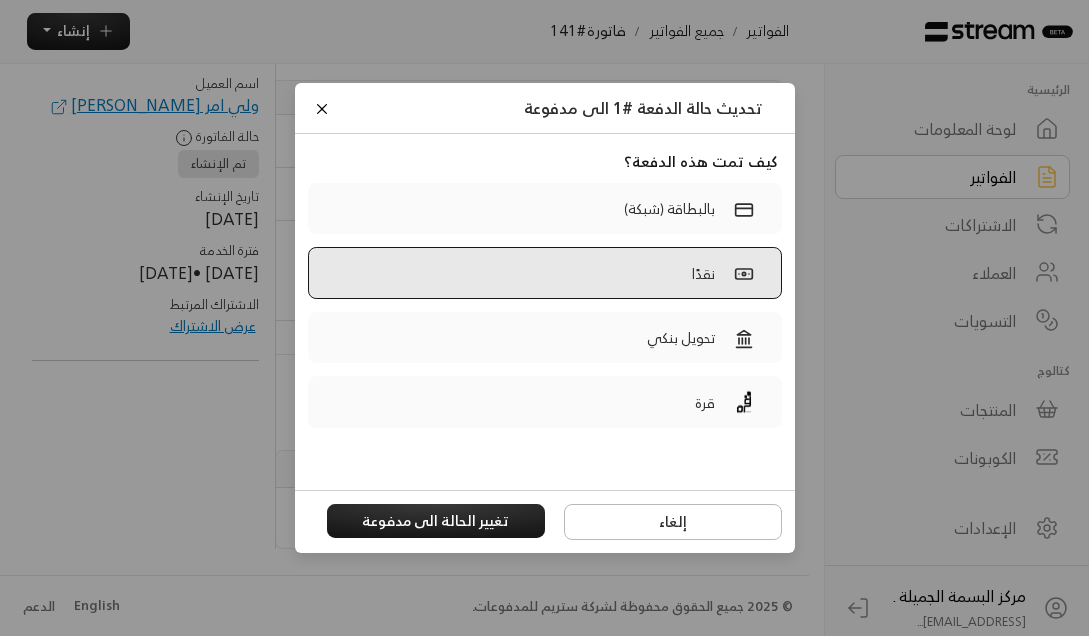 click on "نقدًا" at bounding box center [723, 273] 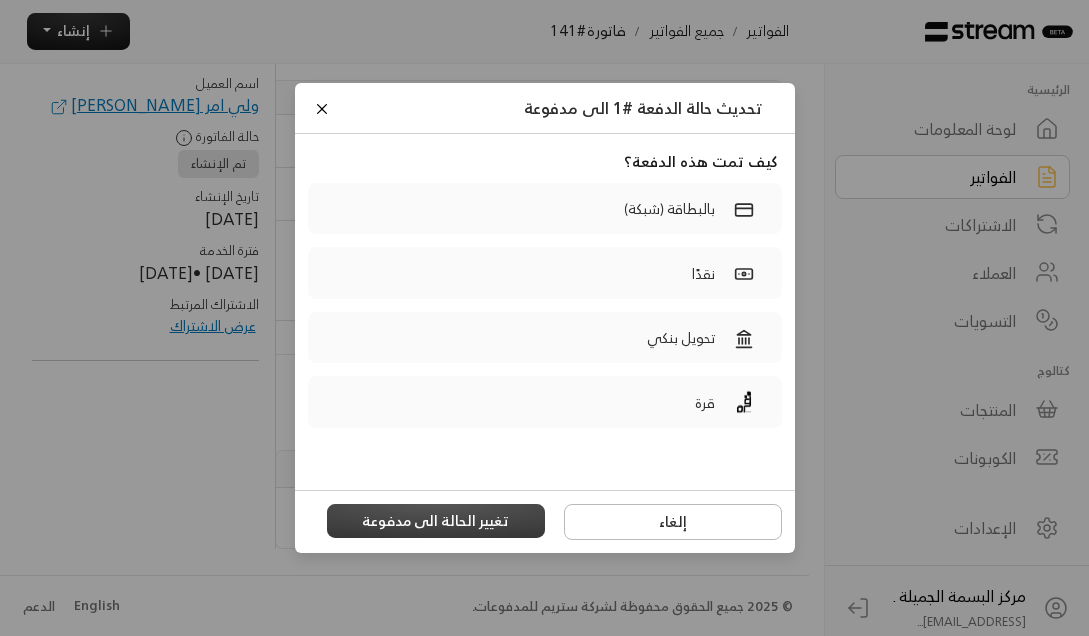 click on "تغيير الحالة الى مدفوعة" at bounding box center (436, 521) 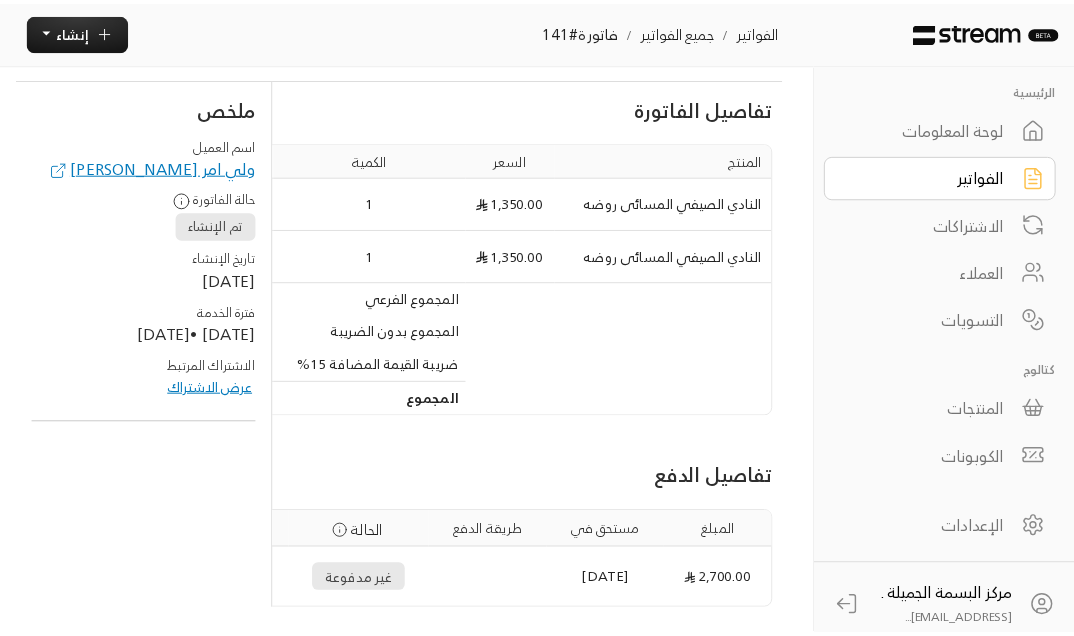 scroll, scrollTop: 147, scrollLeft: 0, axis: vertical 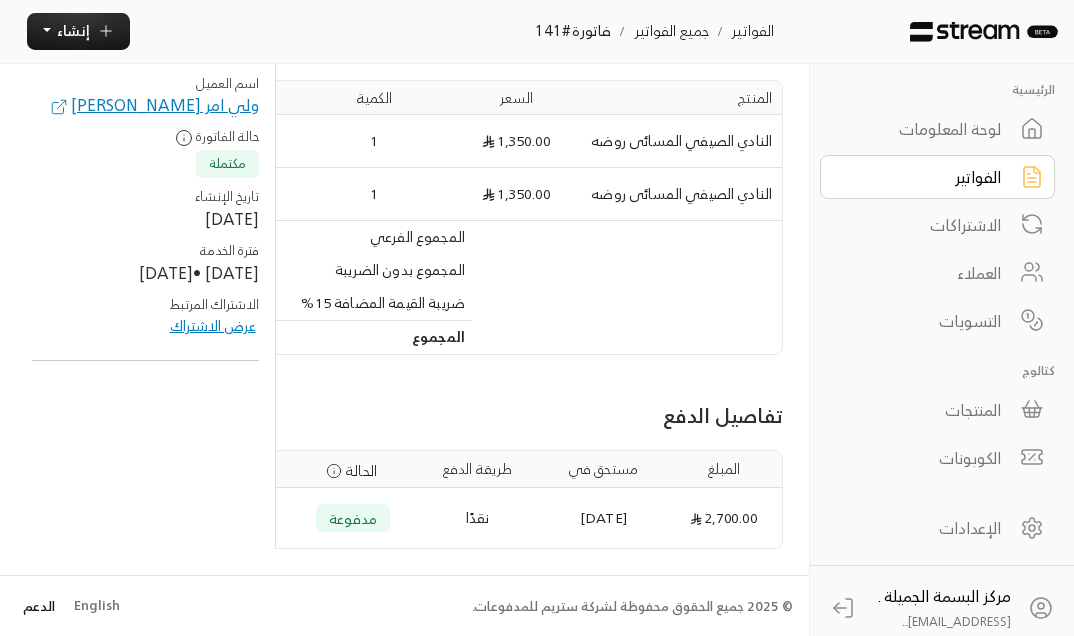 click on "الدعم" at bounding box center [38, 606] 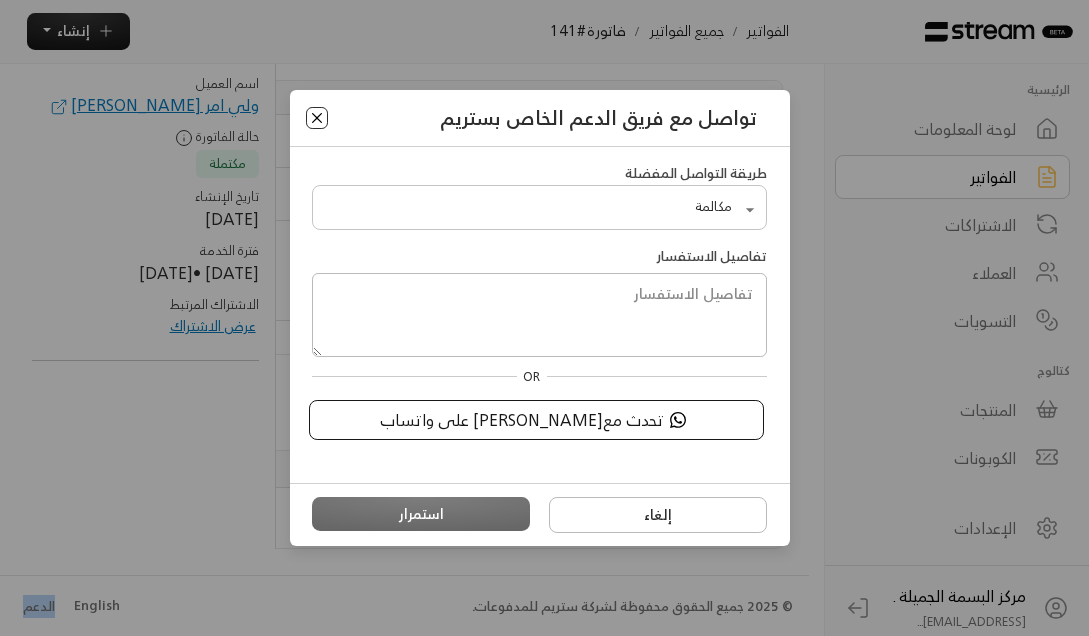 click at bounding box center (317, 118) 